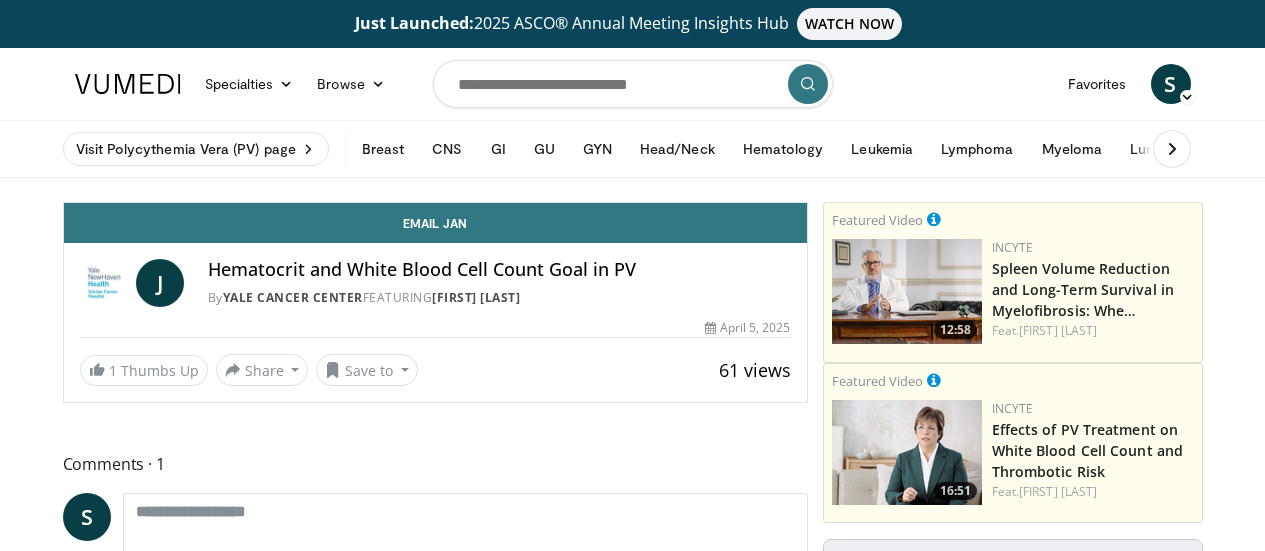 scroll, scrollTop: 0, scrollLeft: 0, axis: both 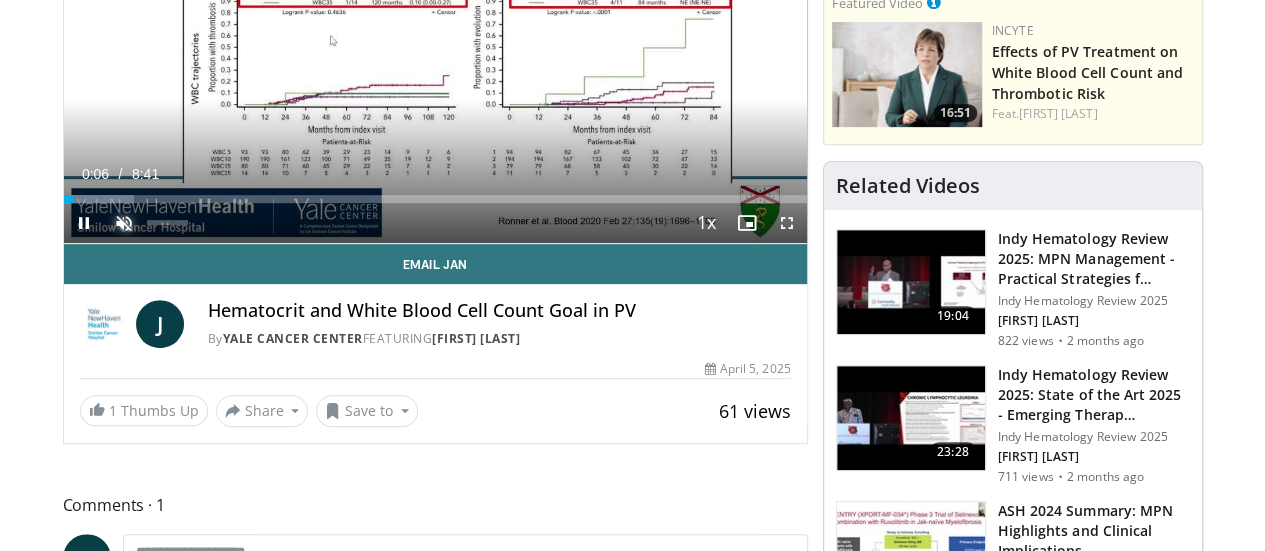 click at bounding box center (124, 223) 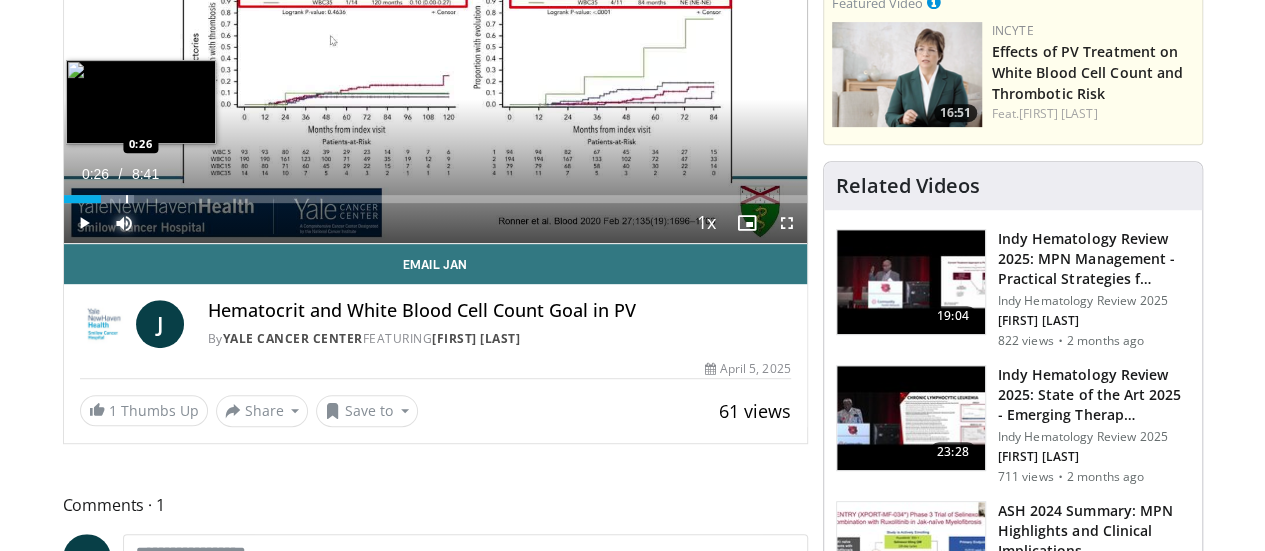 click at bounding box center (127, 199) 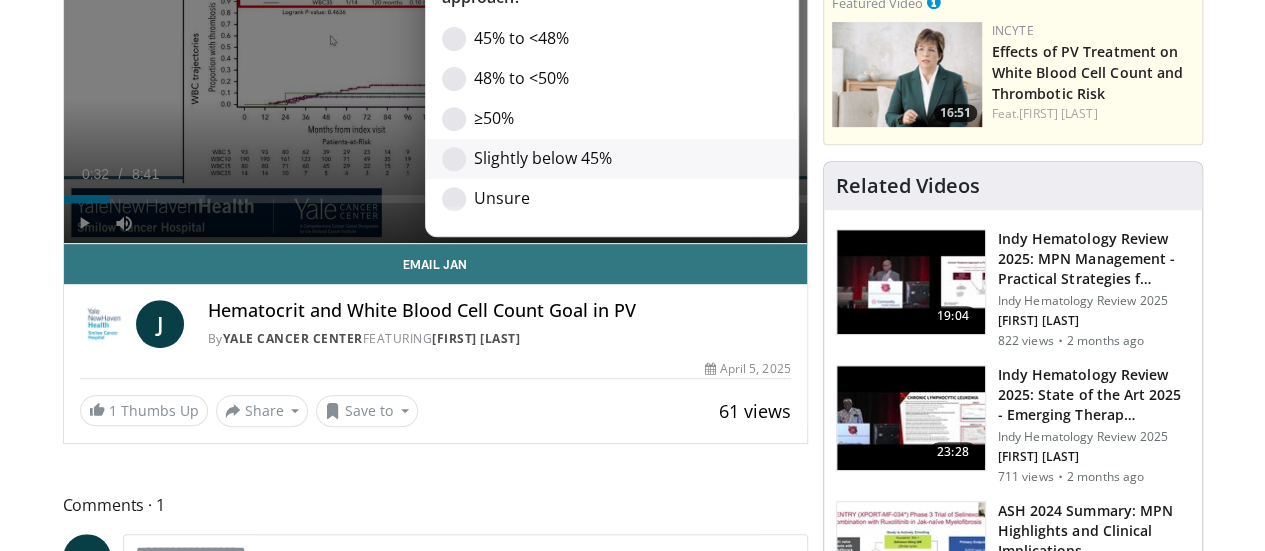click at bounding box center (454, 159) 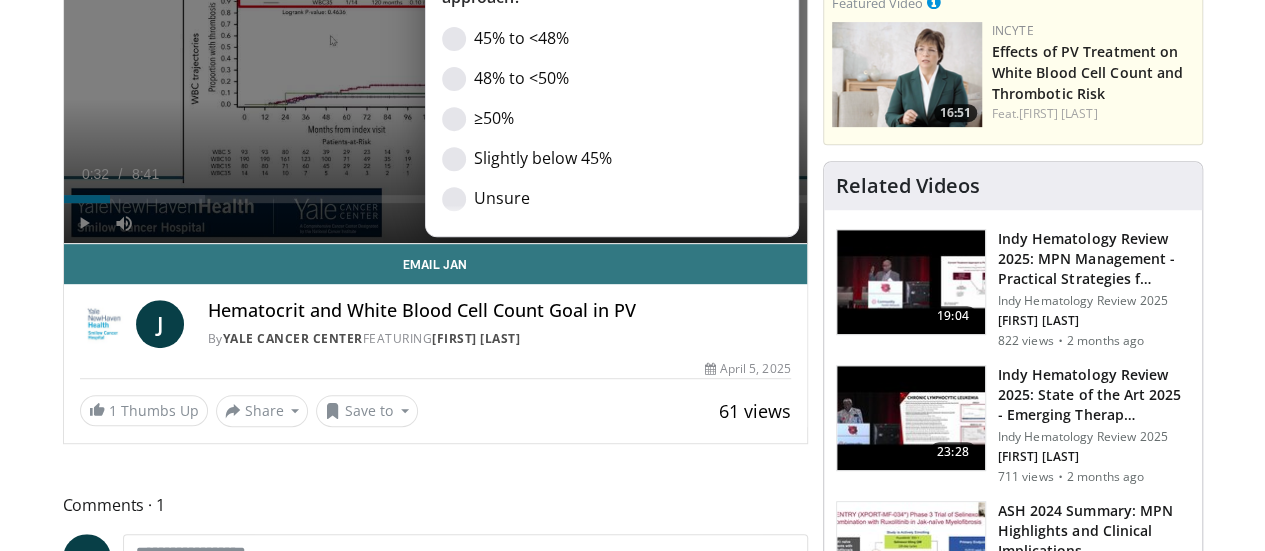 click on "Cancel" at bounding box center [776, -83] 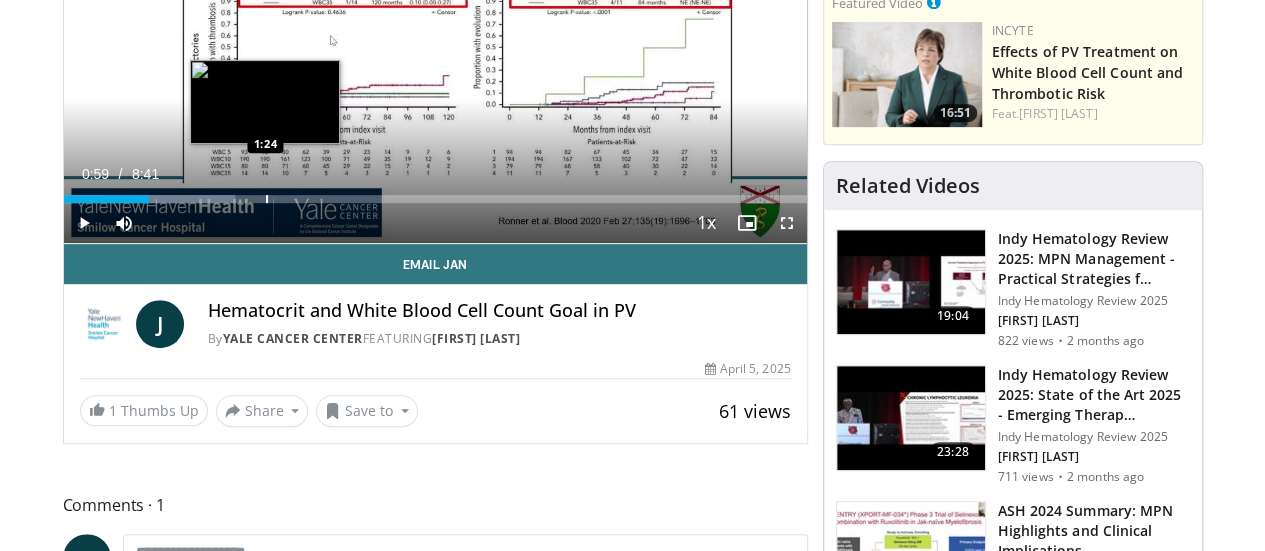 click at bounding box center [267, 199] 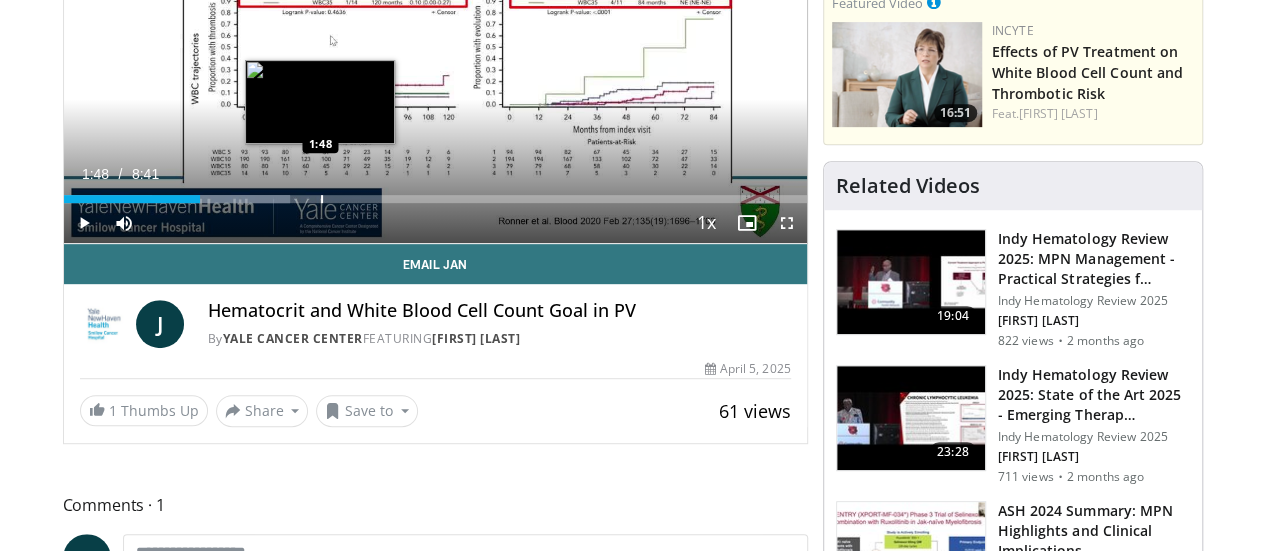 click at bounding box center [322, 199] 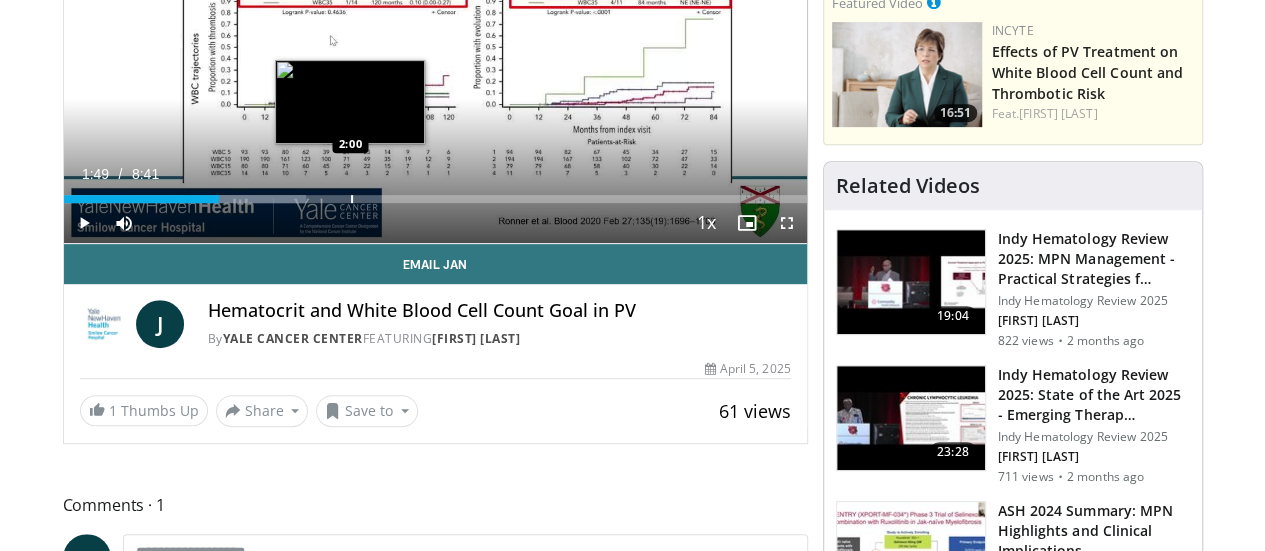 click at bounding box center (352, 199) 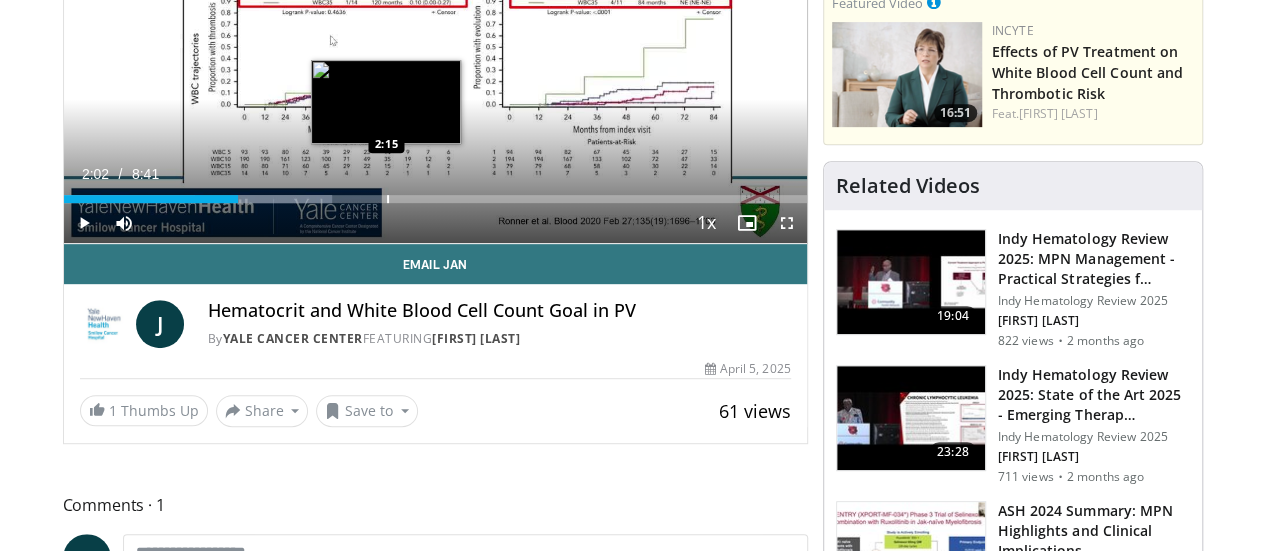 click on "Loaded :  36.14% 2:02 2:15" at bounding box center [435, 193] 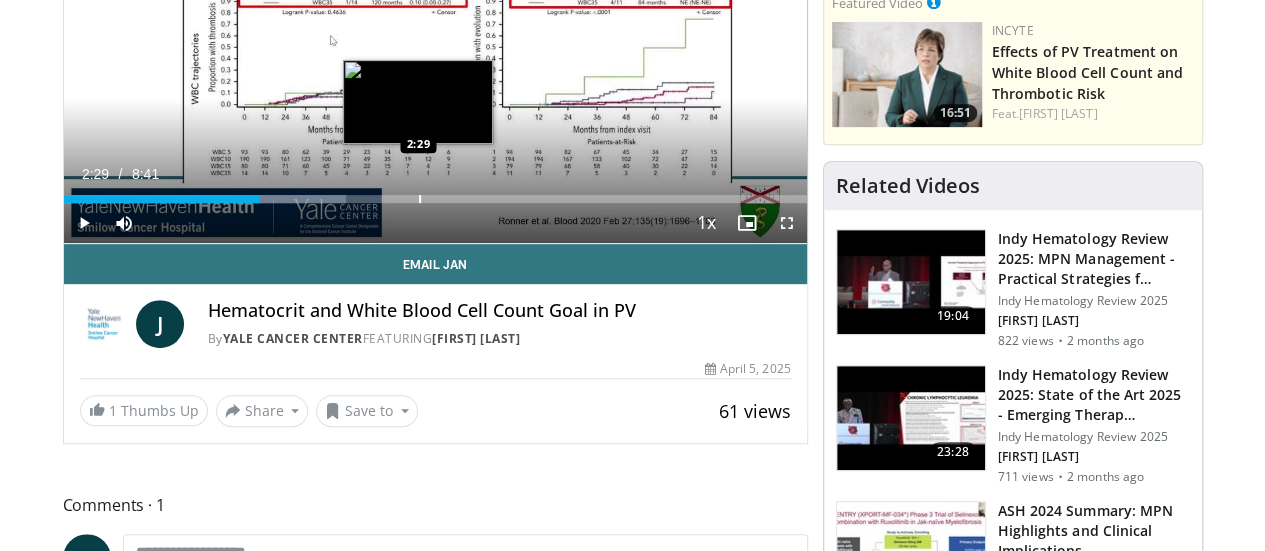 click at bounding box center [420, 199] 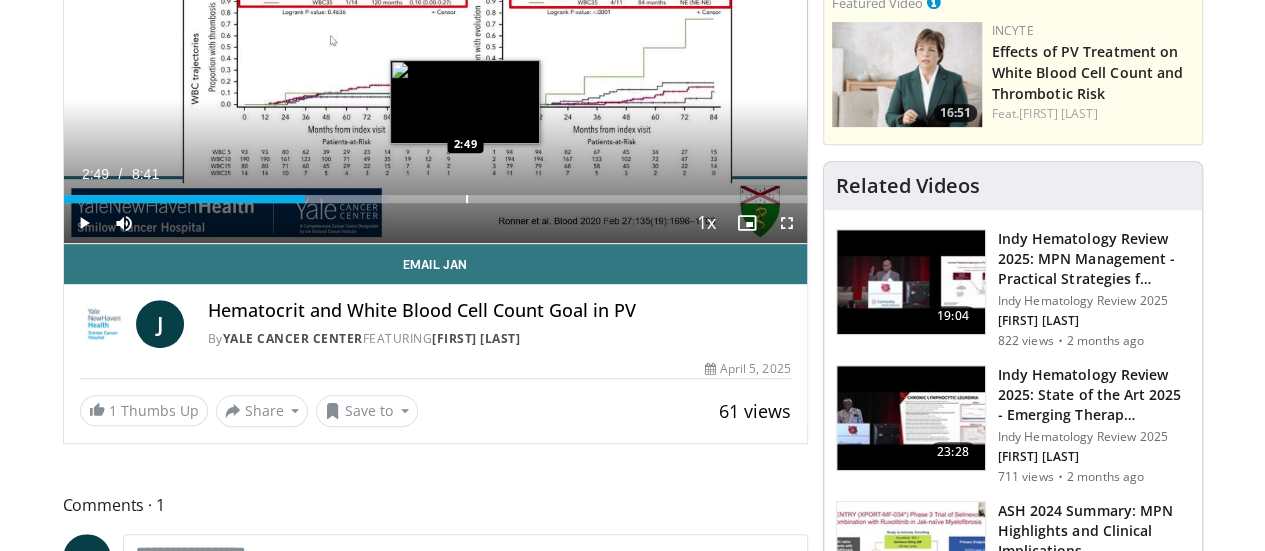 click at bounding box center (467, 199) 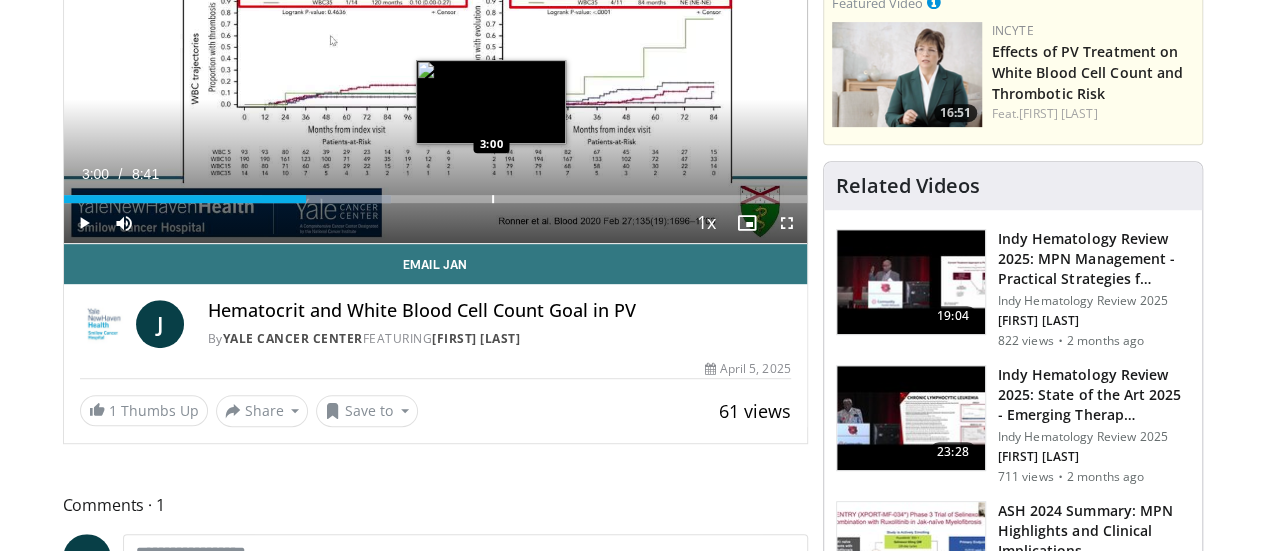 click at bounding box center [493, 199] 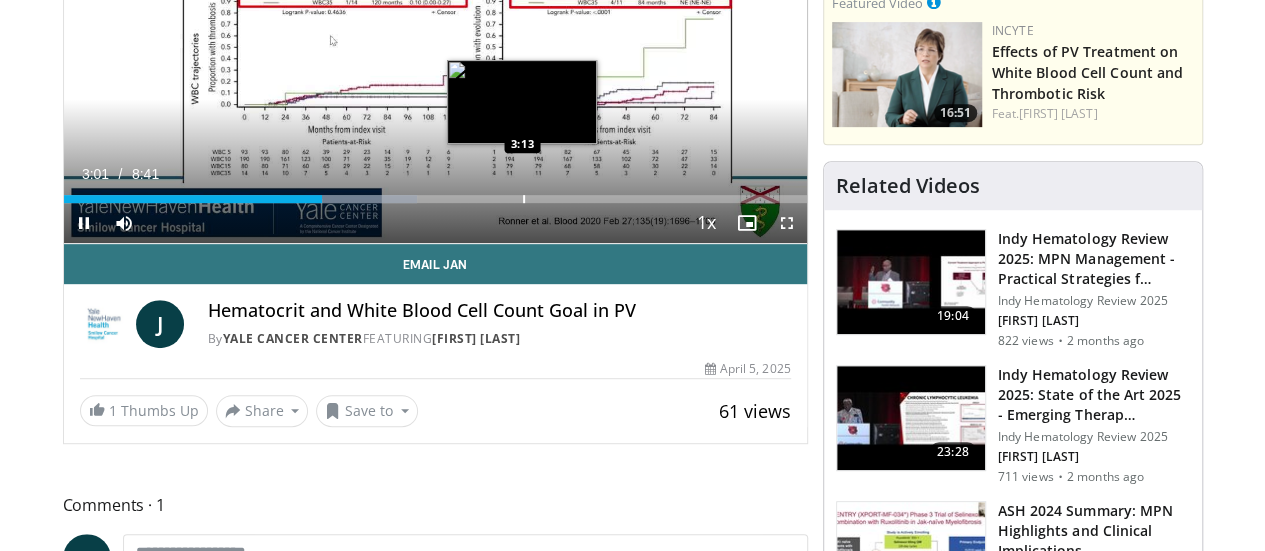 click on "**********" at bounding box center [435, 34] 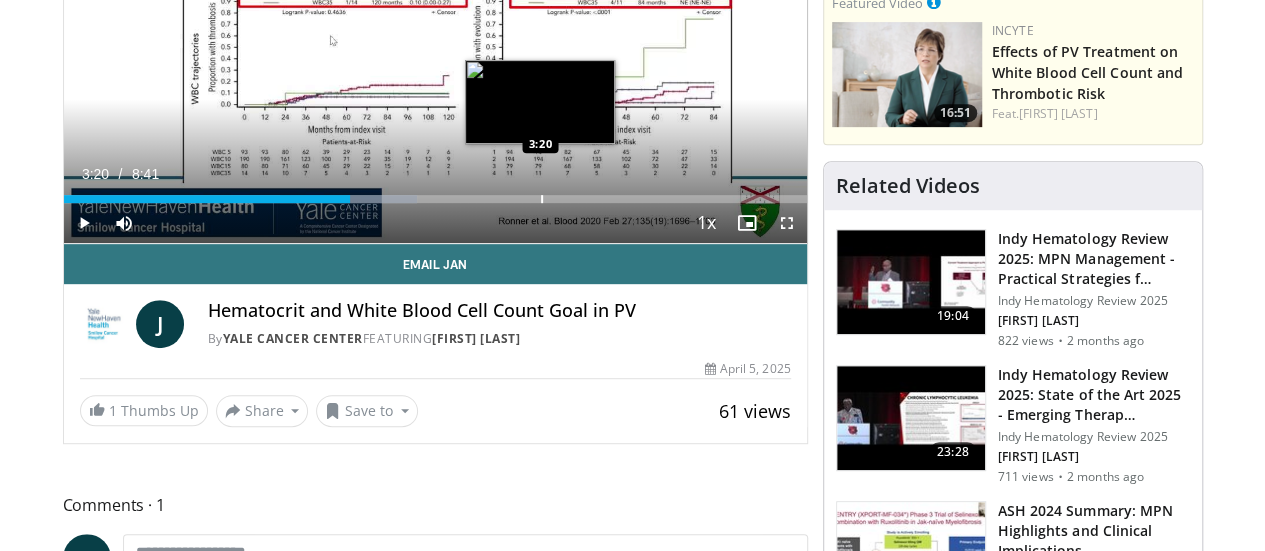 click at bounding box center [542, 199] 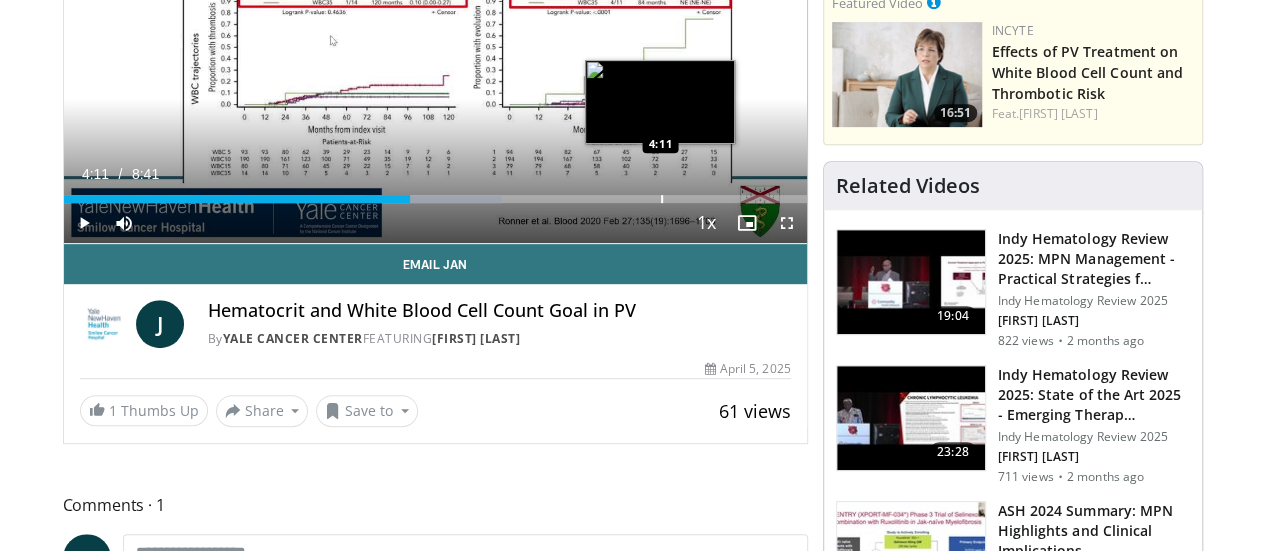click at bounding box center [662, 199] 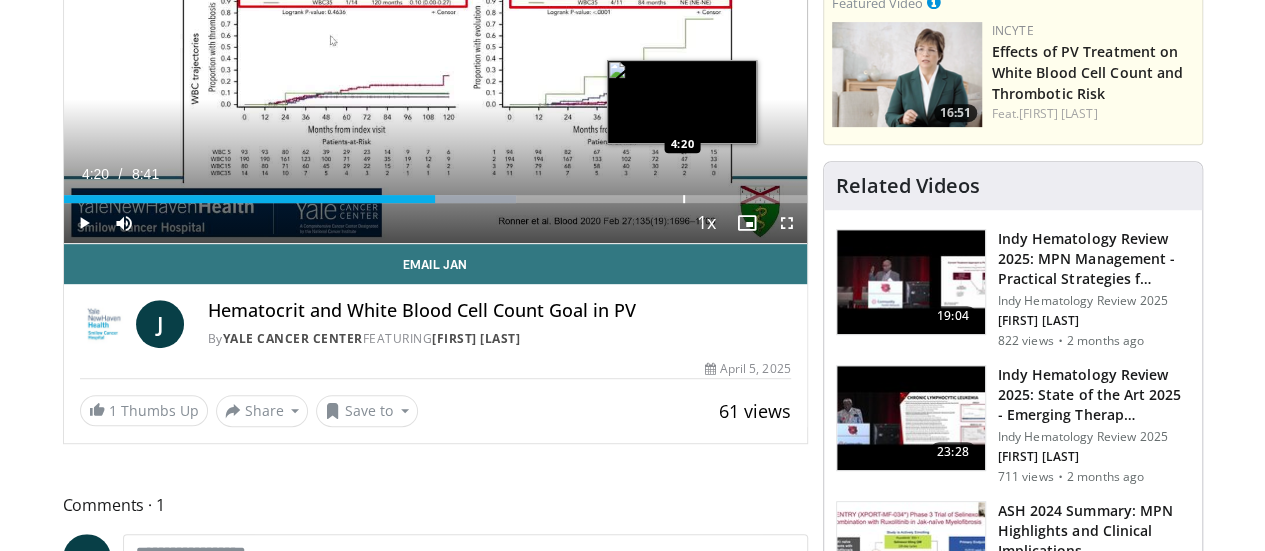 click at bounding box center [684, 199] 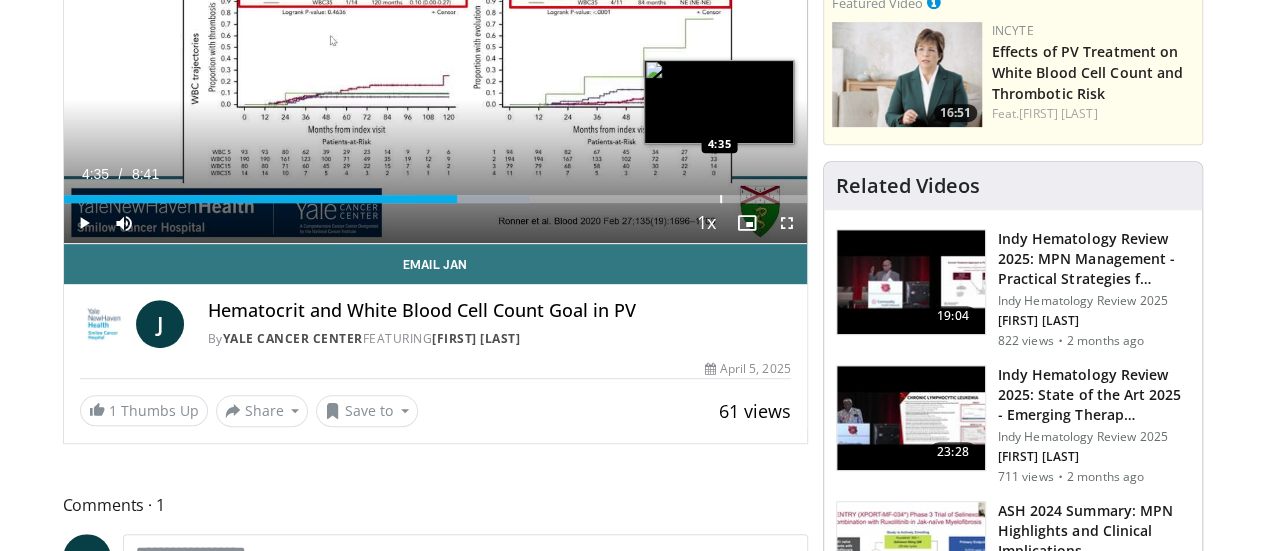 click at bounding box center [721, 199] 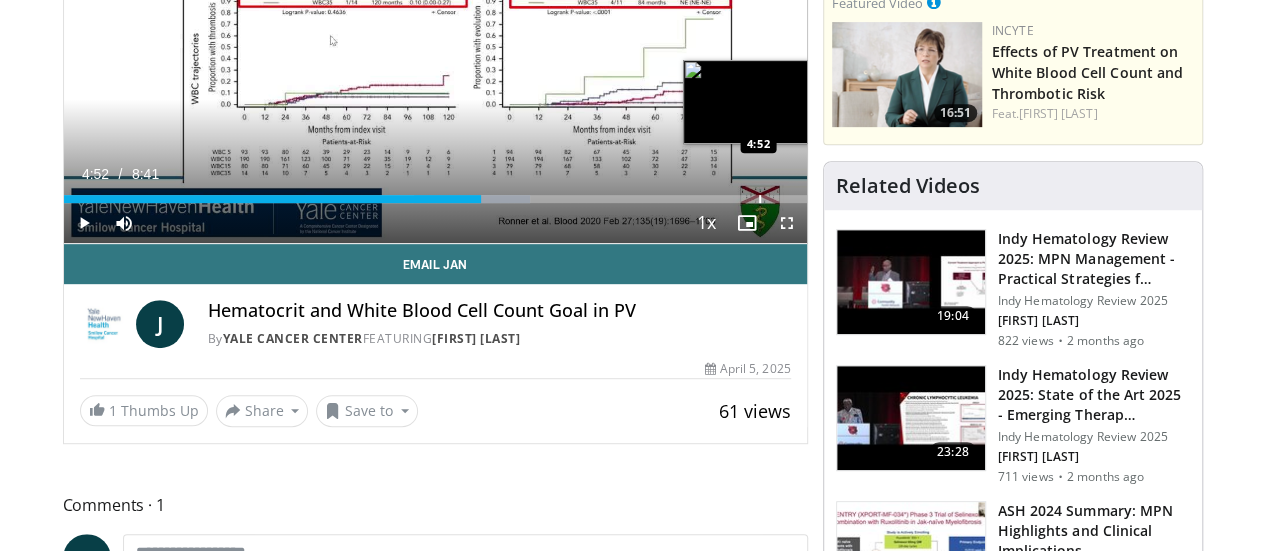 click at bounding box center [760, 199] 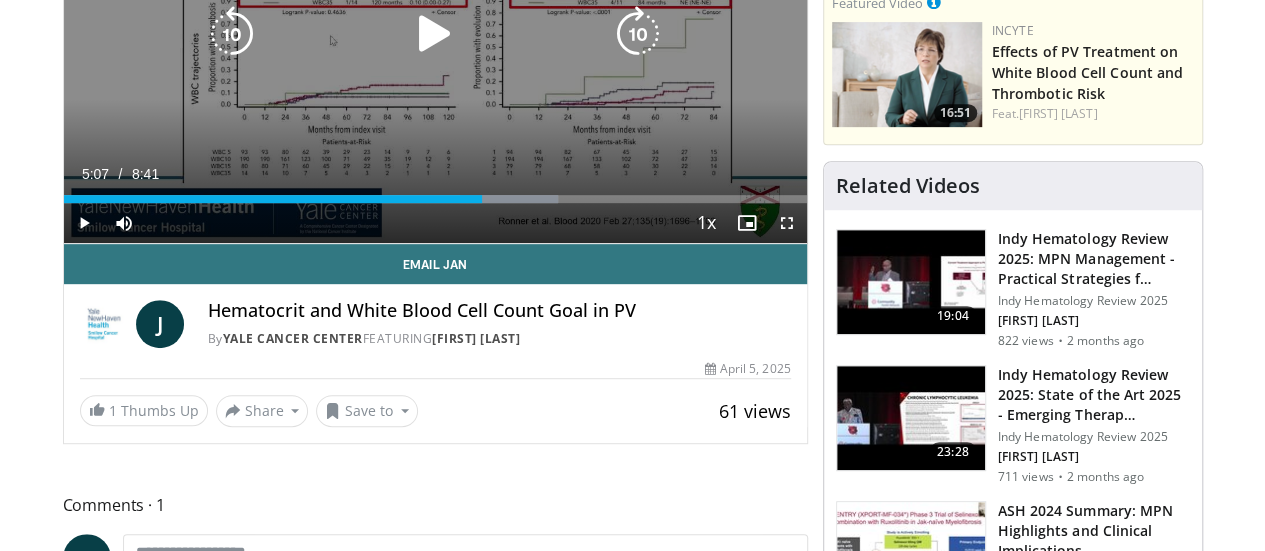 click at bounding box center [0, 0] 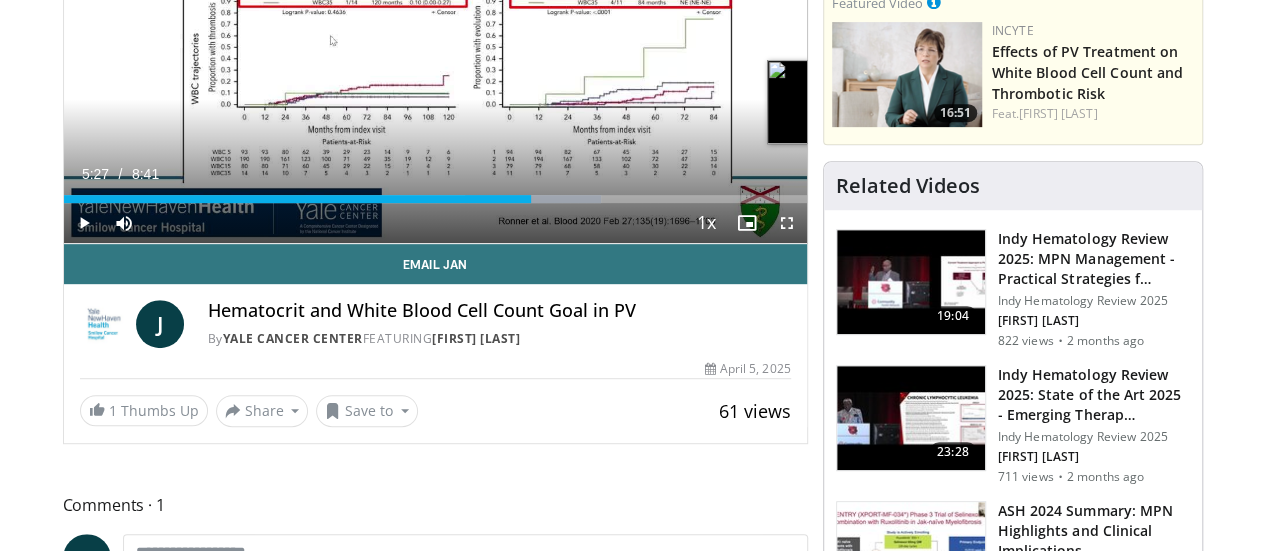 click at bounding box center (844, 199) 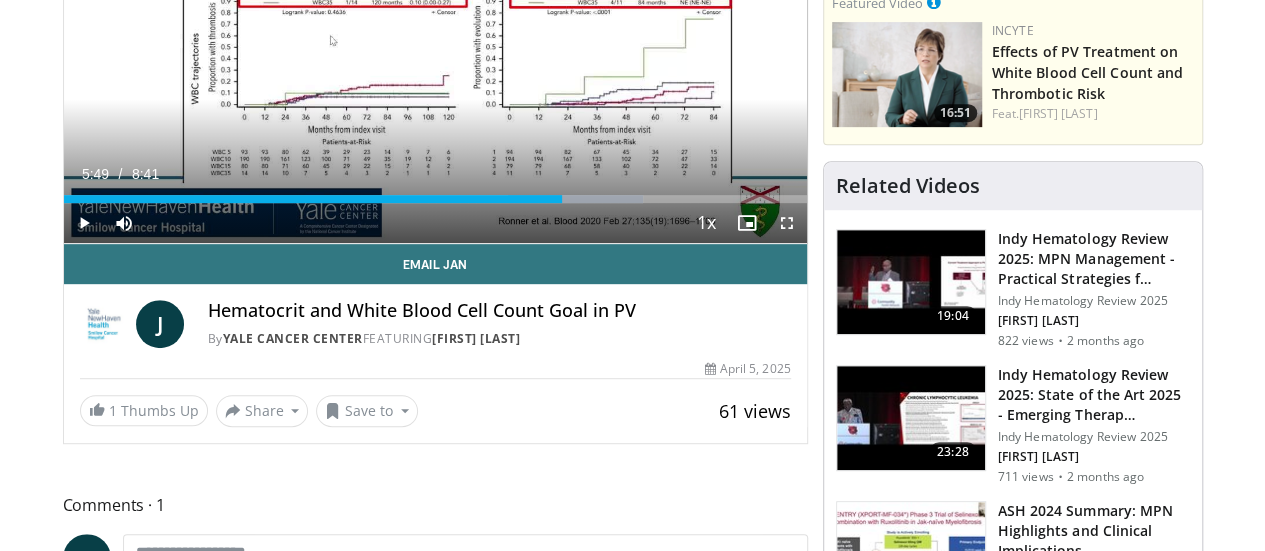 click at bounding box center [896, 199] 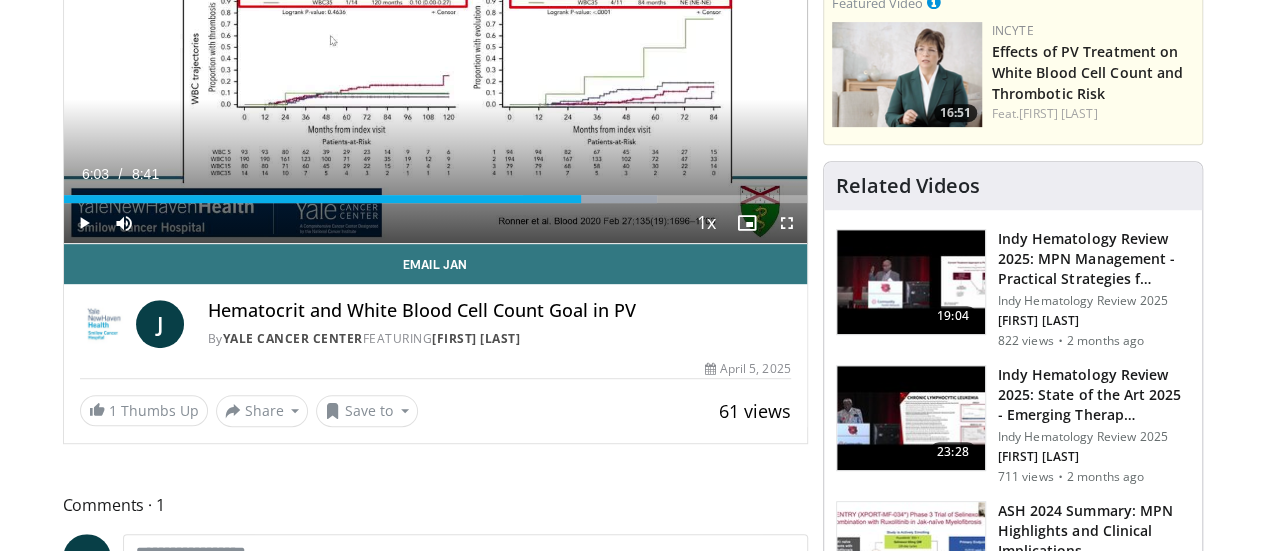 click at bounding box center (928, 199) 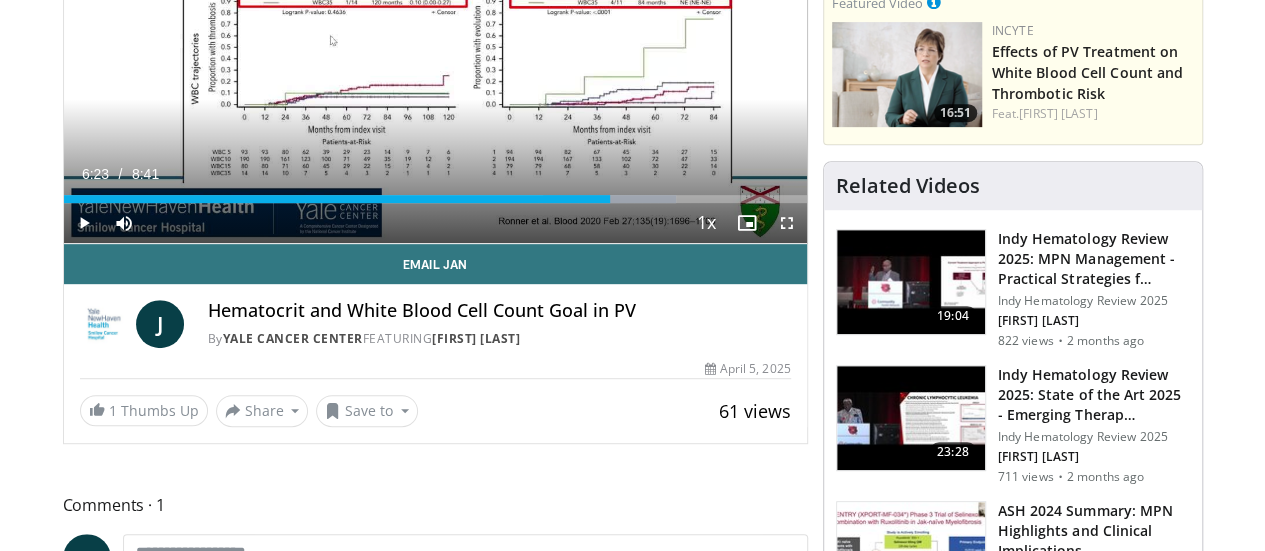 click at bounding box center (609, 199) 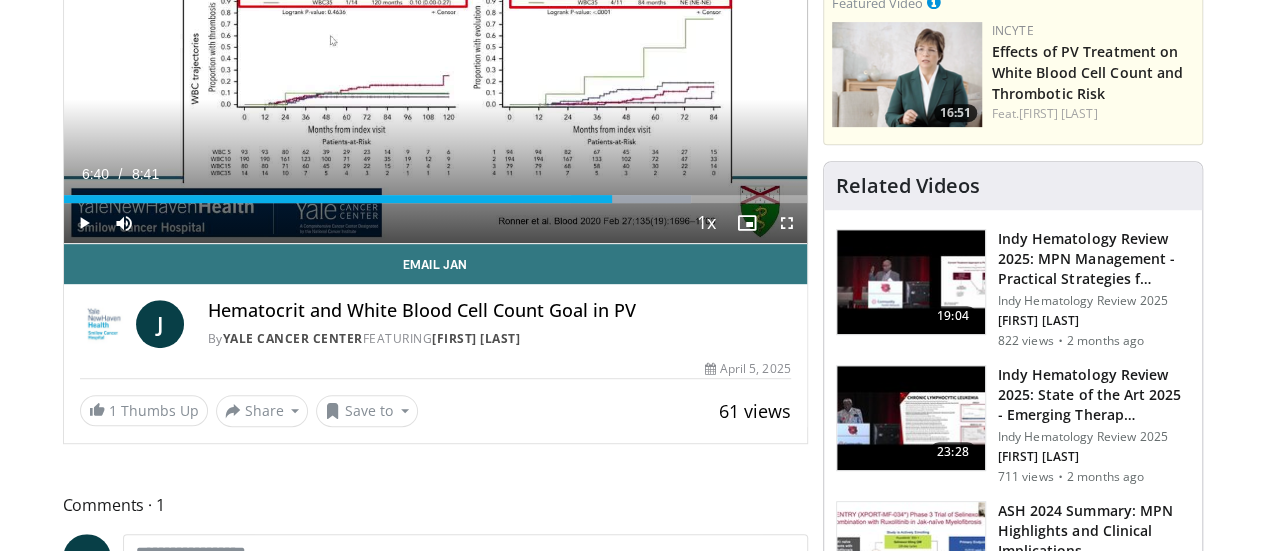 click at bounding box center [1016, 199] 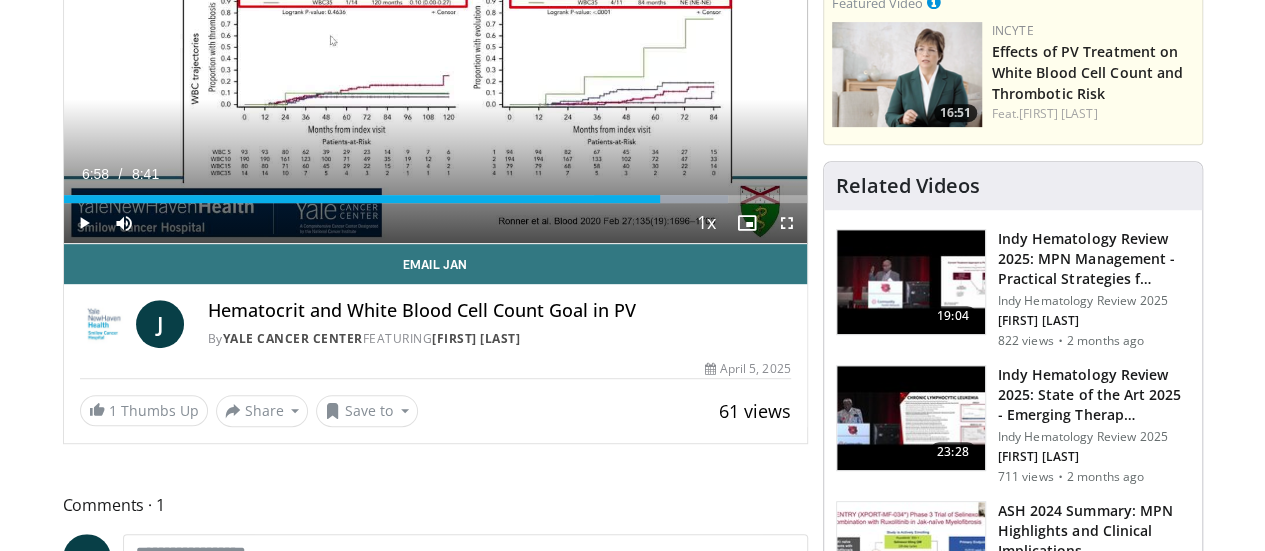 click at bounding box center (1060, 199) 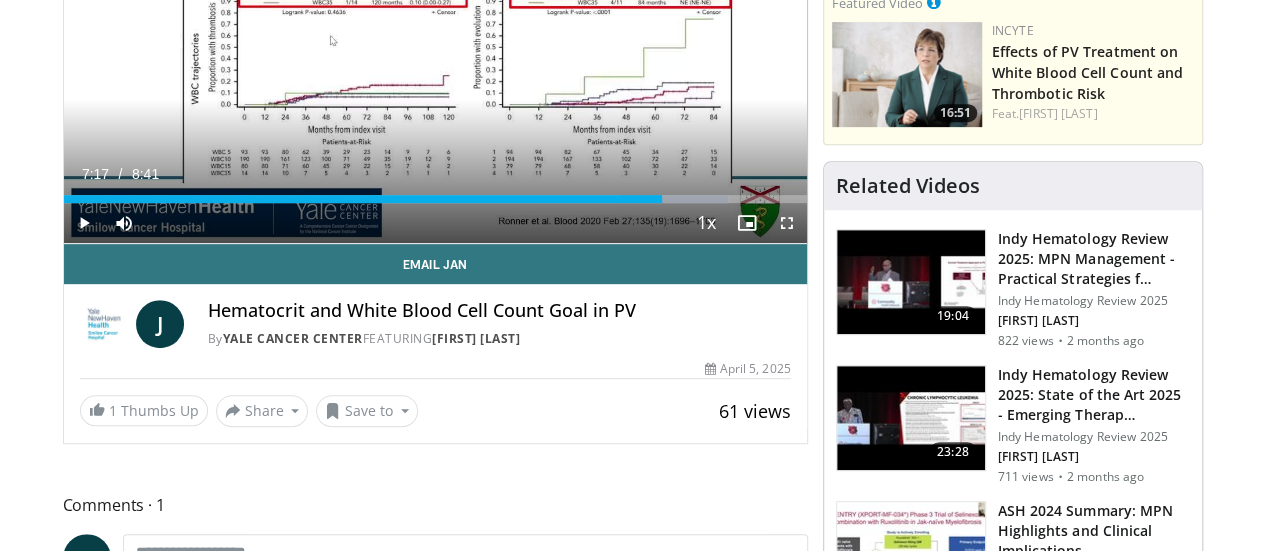 click at bounding box center (1106, 199) 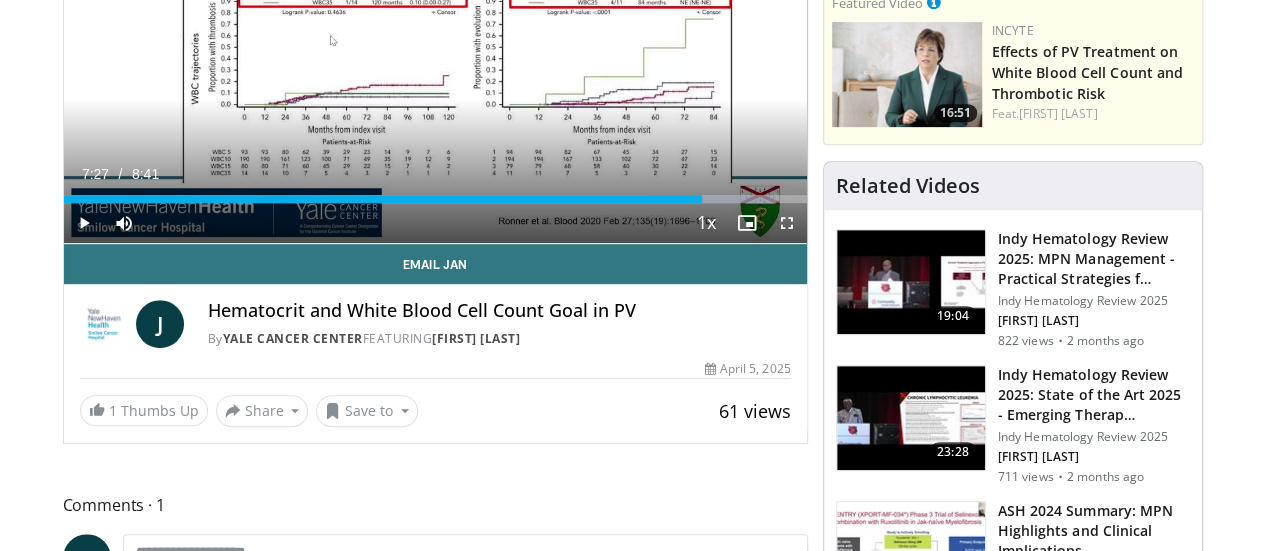 click at bounding box center [1128, 199] 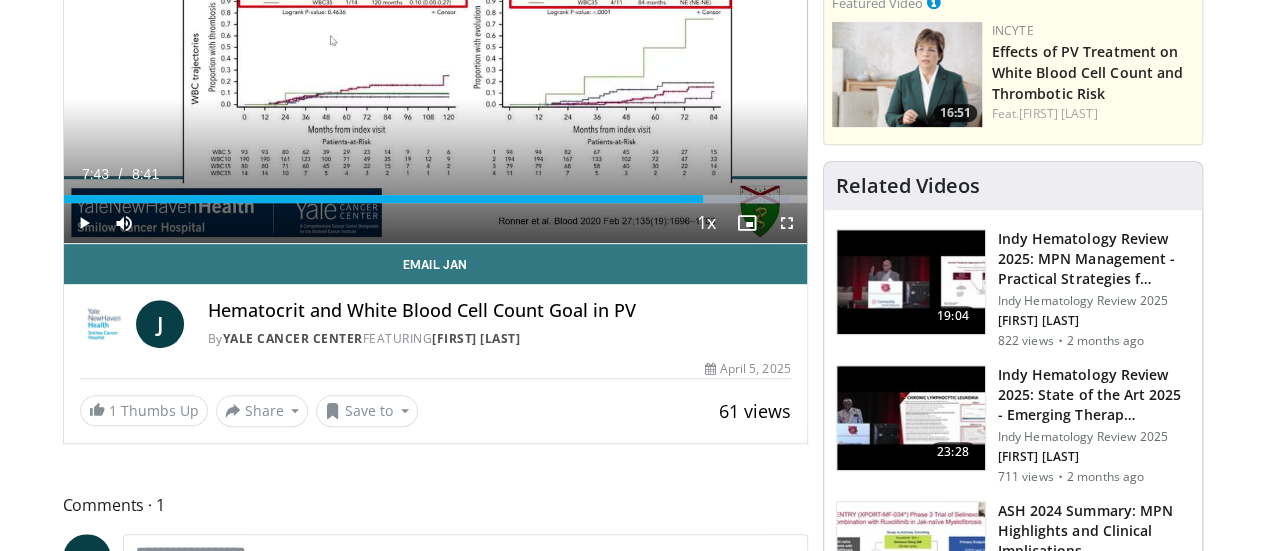 click at bounding box center (1166, 199) 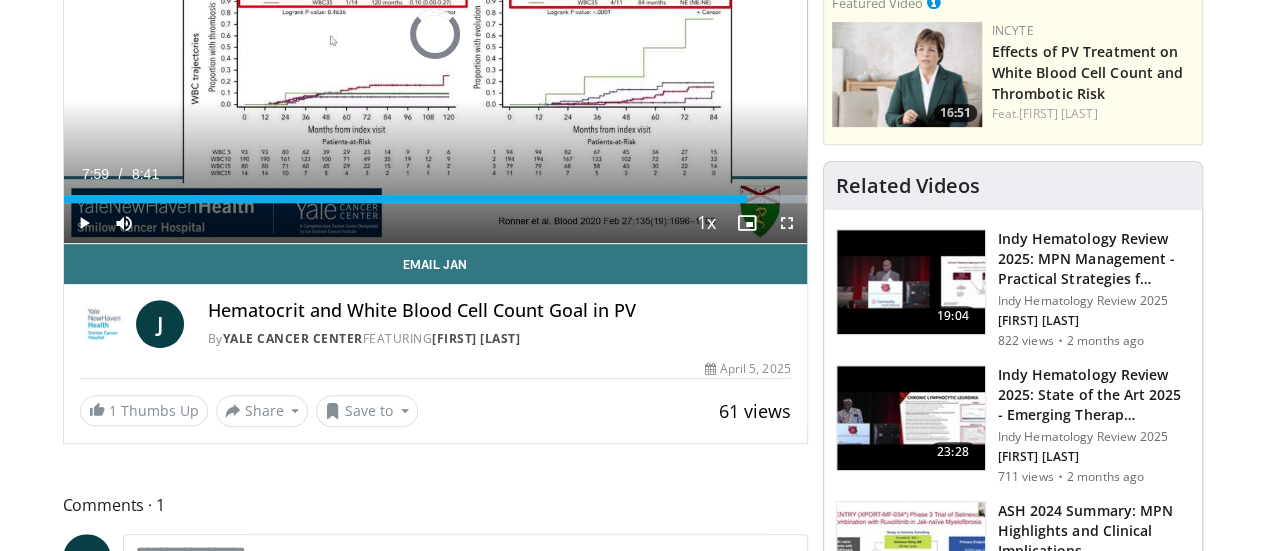 click at bounding box center [1232, 199] 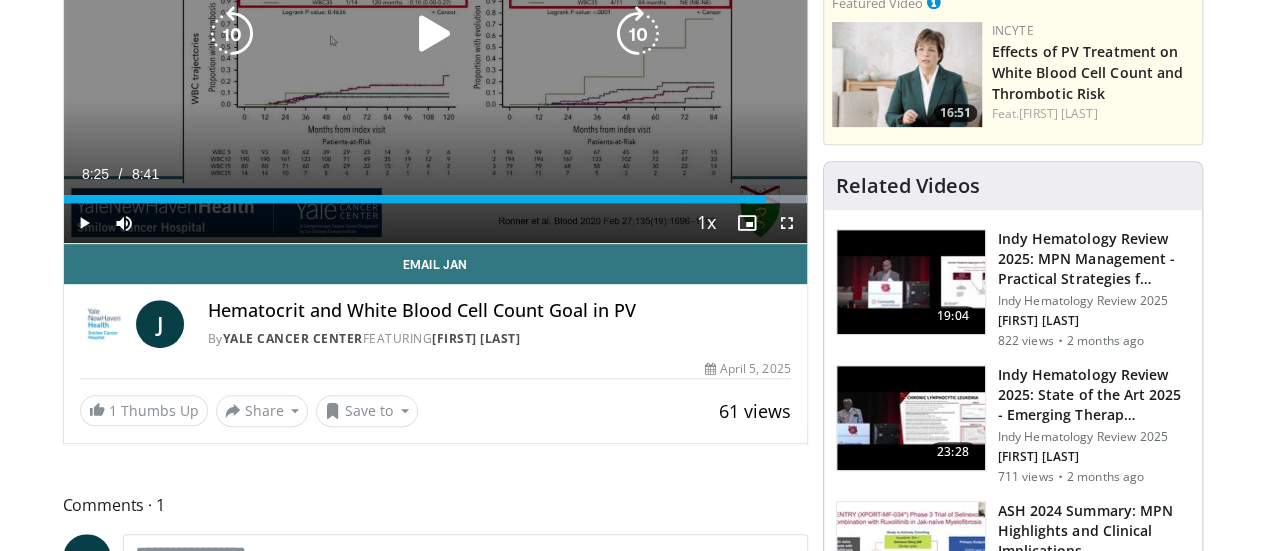 click at bounding box center [744, 199] 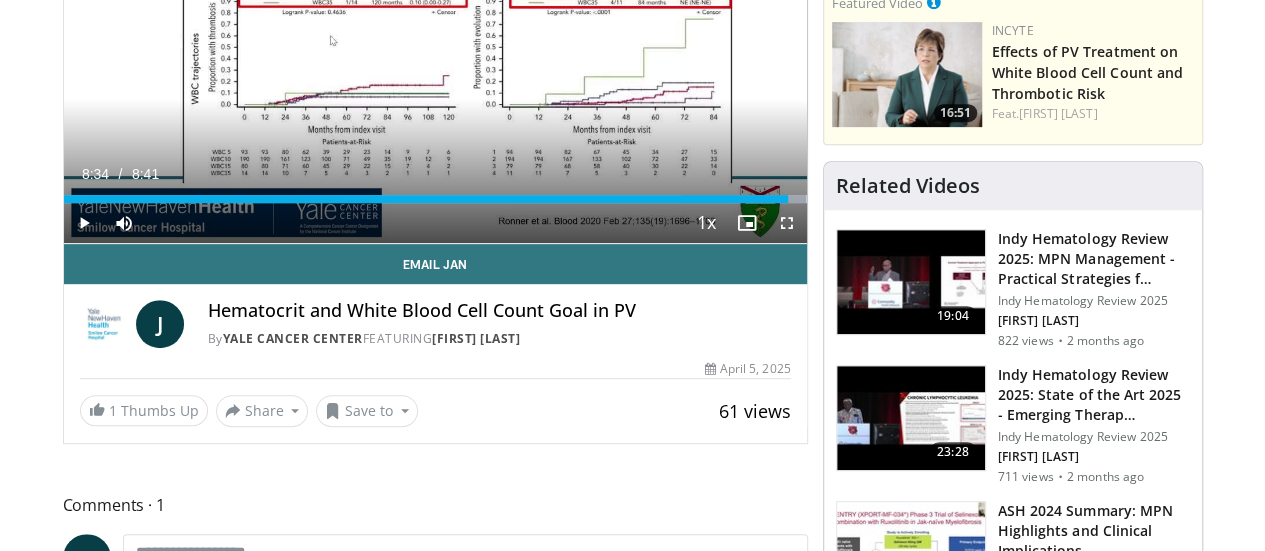 click at bounding box center [1288, 199] 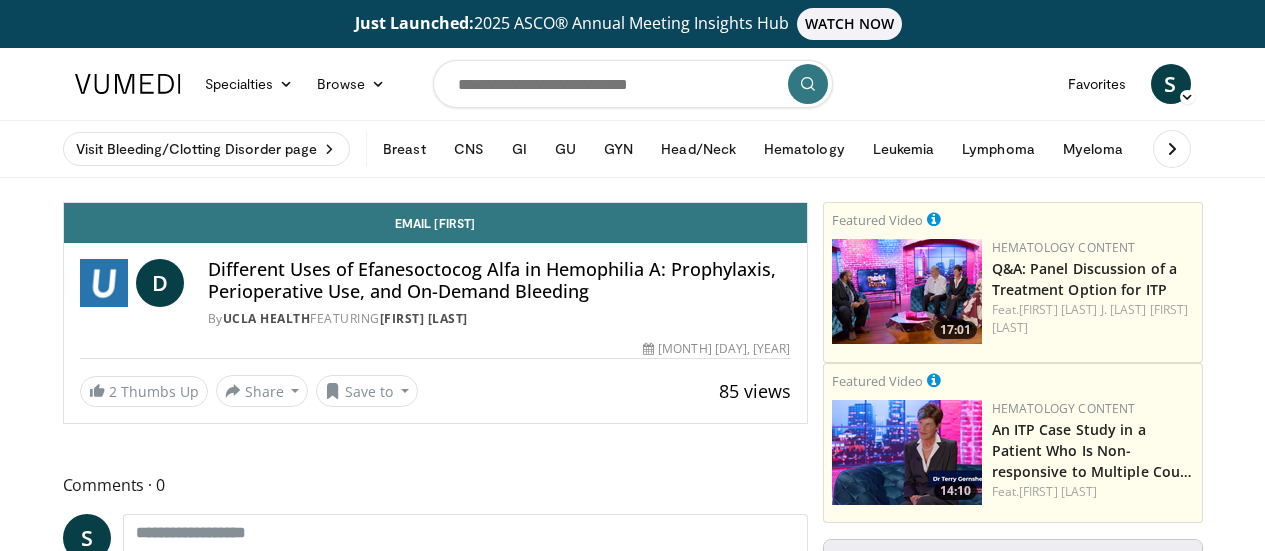 scroll, scrollTop: 0, scrollLeft: 0, axis: both 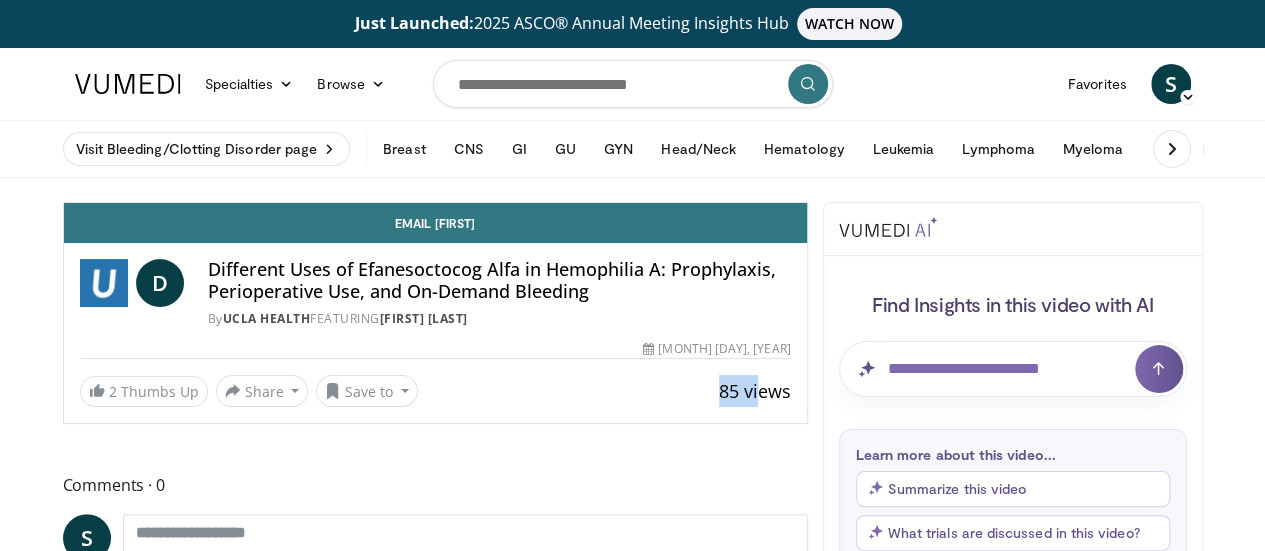 drag, startPoint x: 0, startPoint y: 0, endPoint x: 797, endPoint y: 430, distance: 905.5987 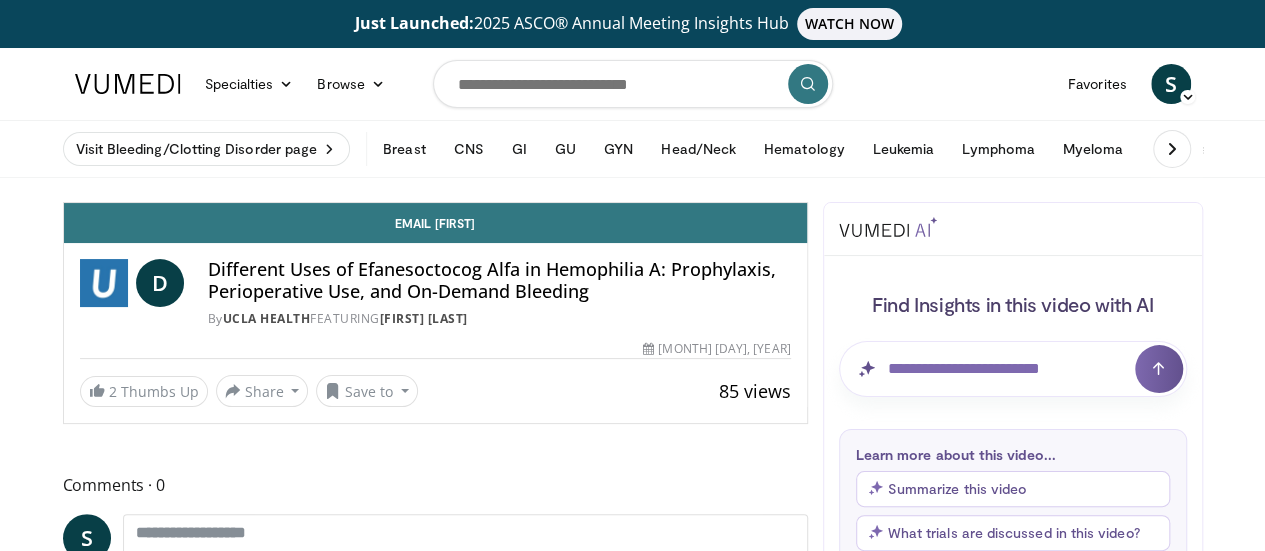 drag, startPoint x: 1279, startPoint y: 93, endPoint x: 848, endPoint y: 101, distance: 431.07425 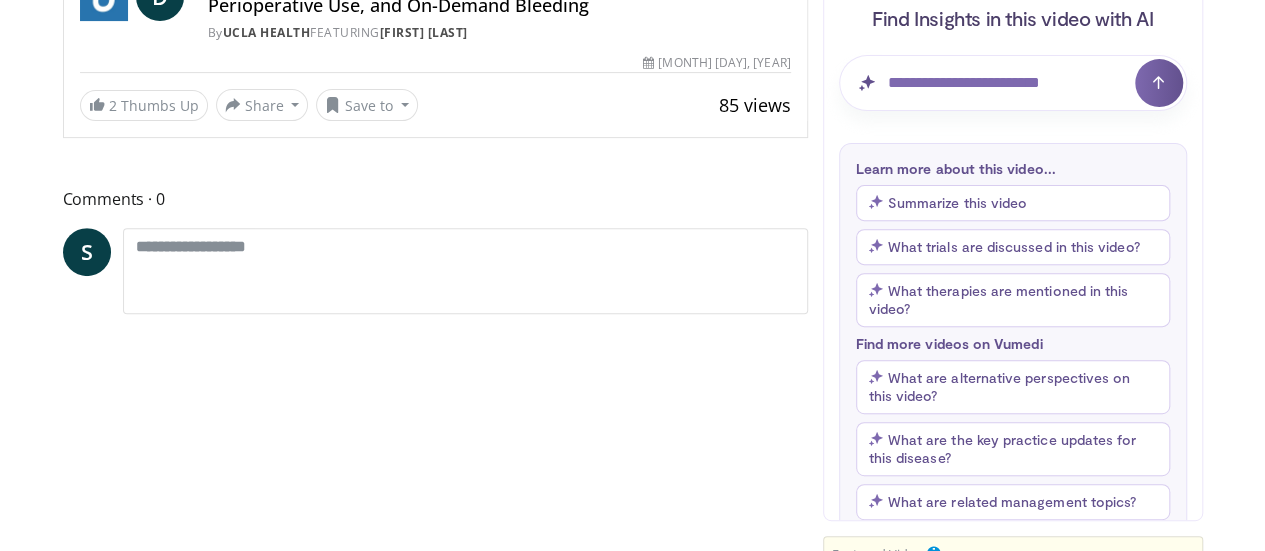 scroll, scrollTop: 297, scrollLeft: 0, axis: vertical 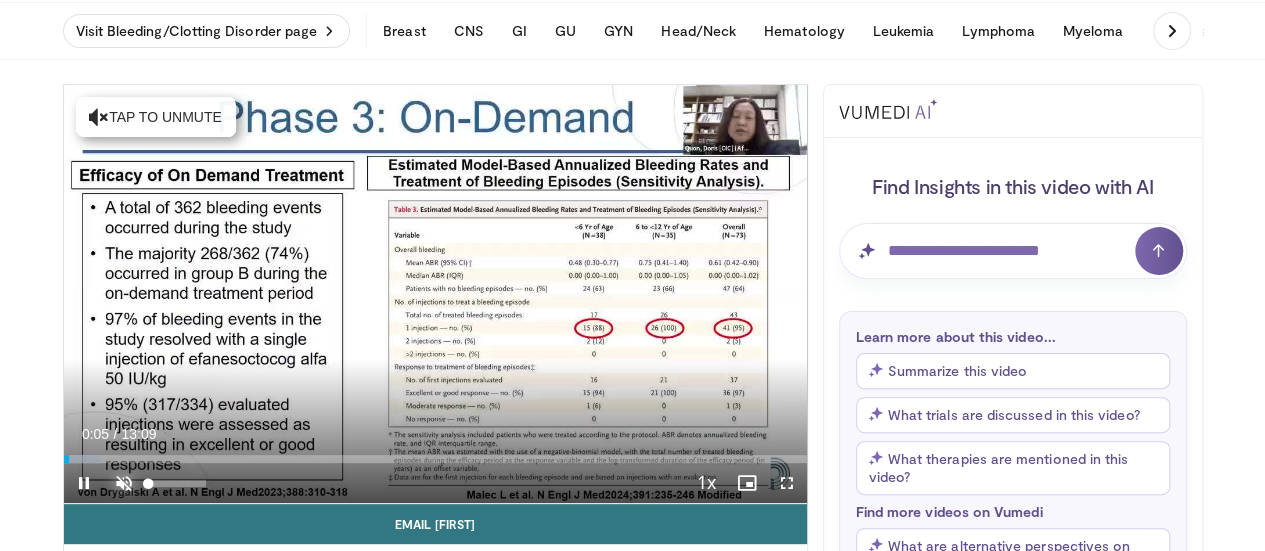 click at bounding box center (124, 483) 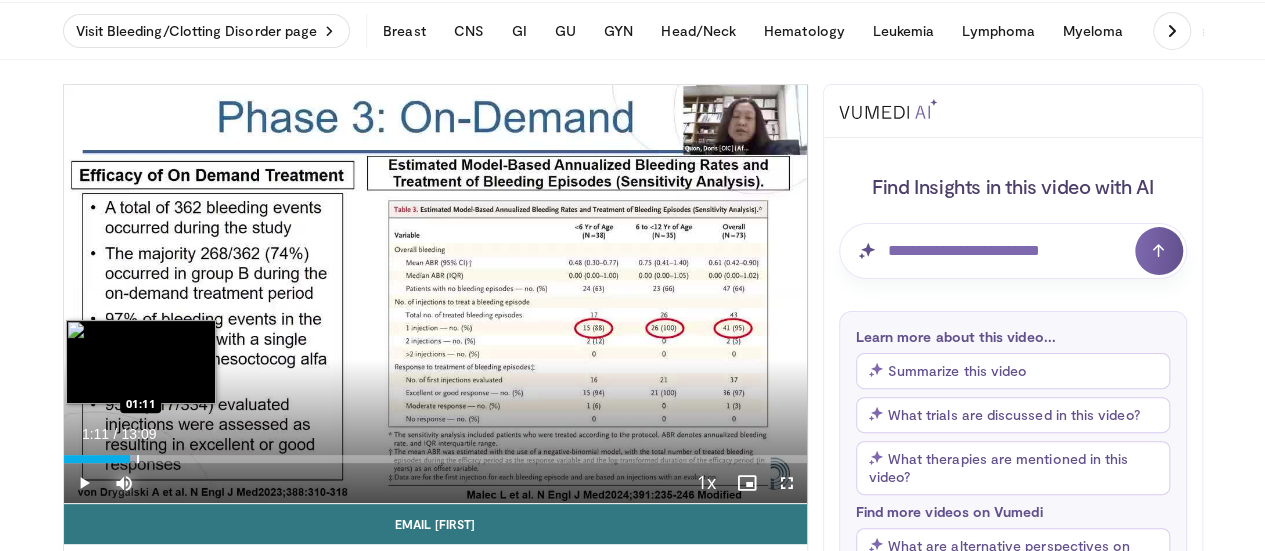 click at bounding box center [138, 459] 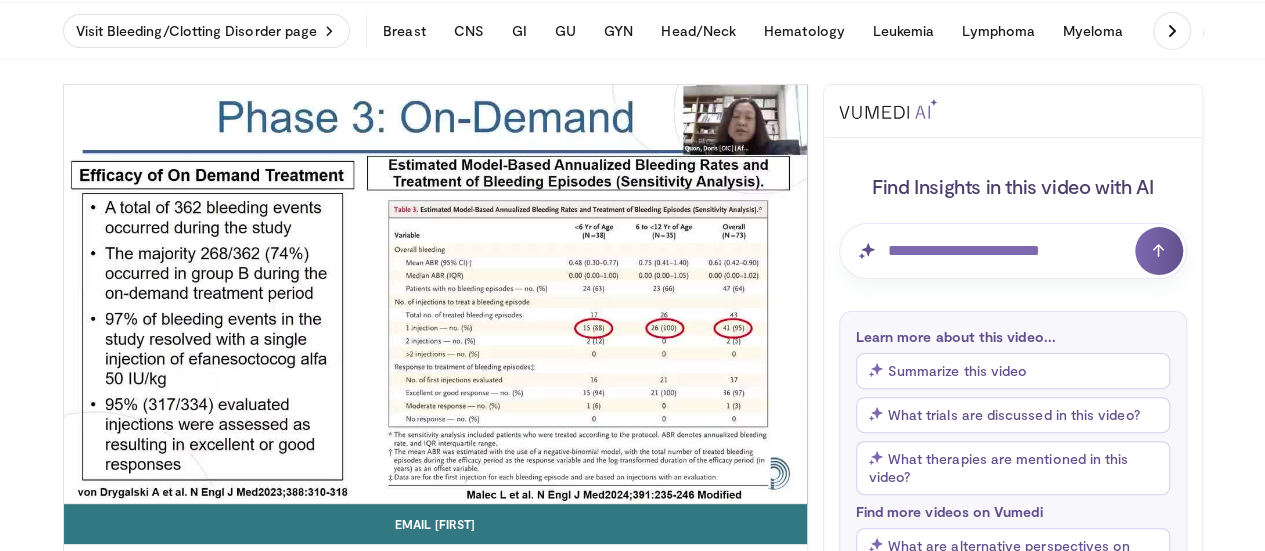 click on "**********" at bounding box center [435, 294] 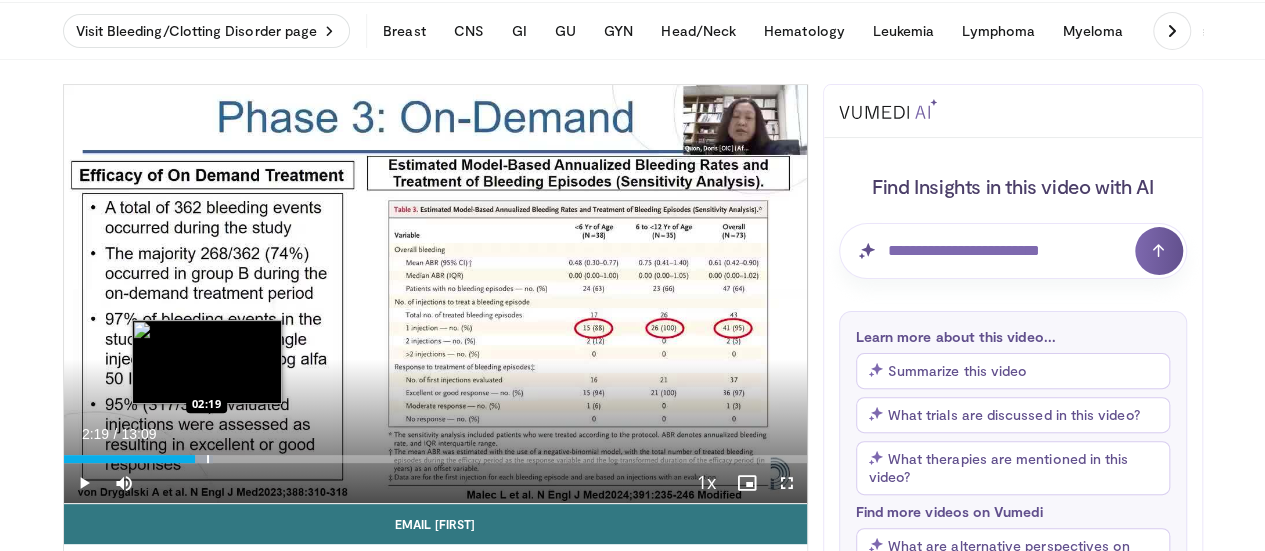 click on "Loaded :  20.10% 01:31 02:19" at bounding box center [435, 453] 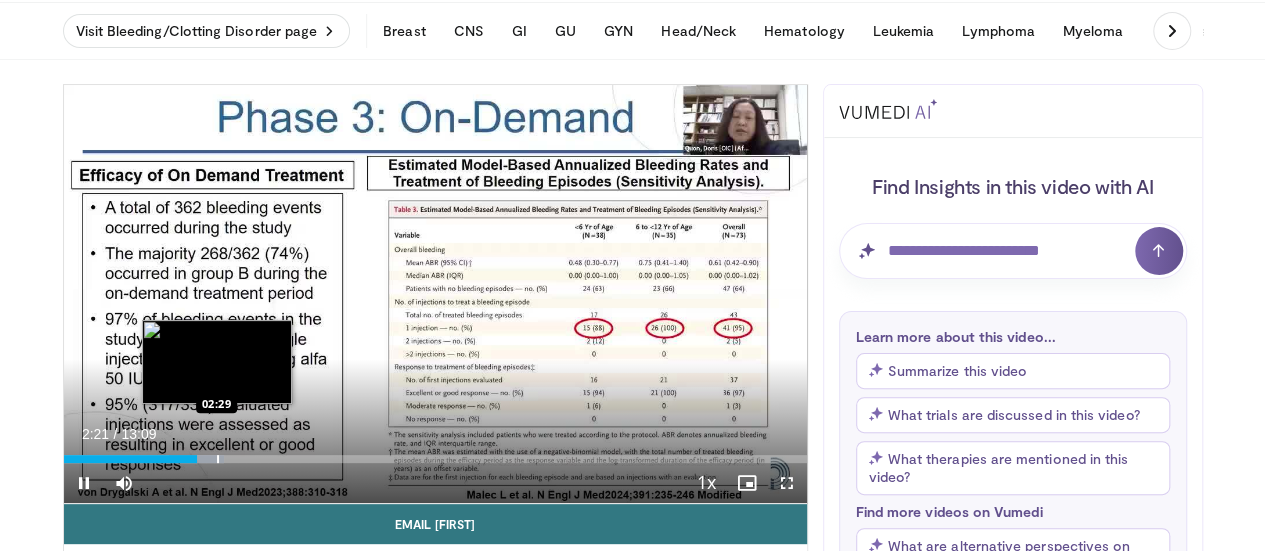 click on "Loaded :  21.54% 02:21 02:29" at bounding box center (435, 453) 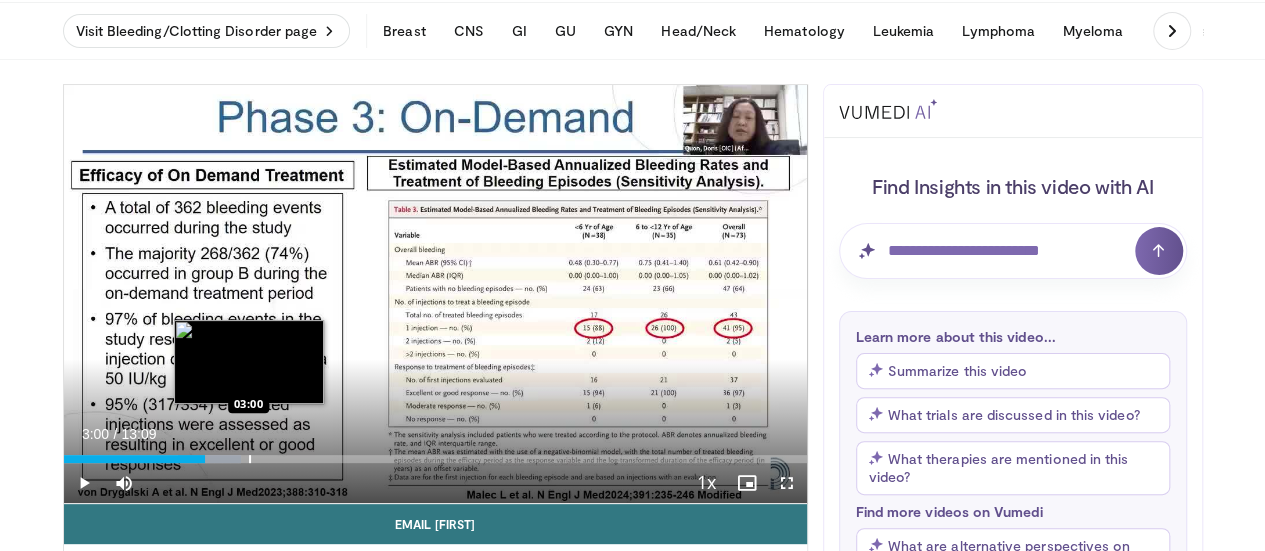 click on "Loaded :  23.87% 02:30 03:00" at bounding box center (435, 453) 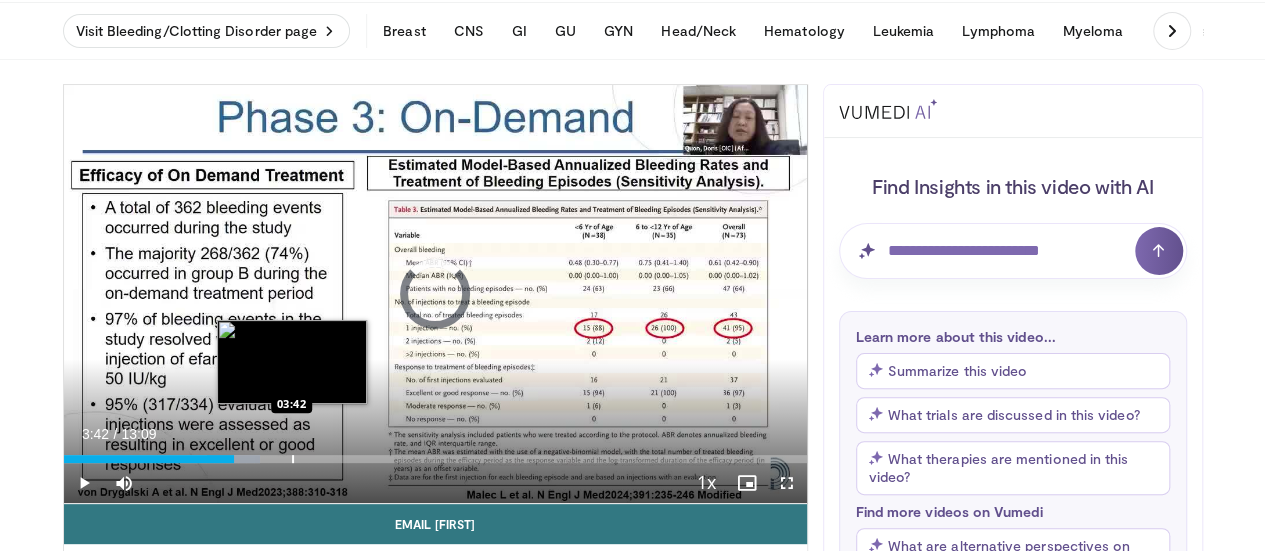 click on "Loaded :  26.39% 03:01 03:42" at bounding box center (435, 453) 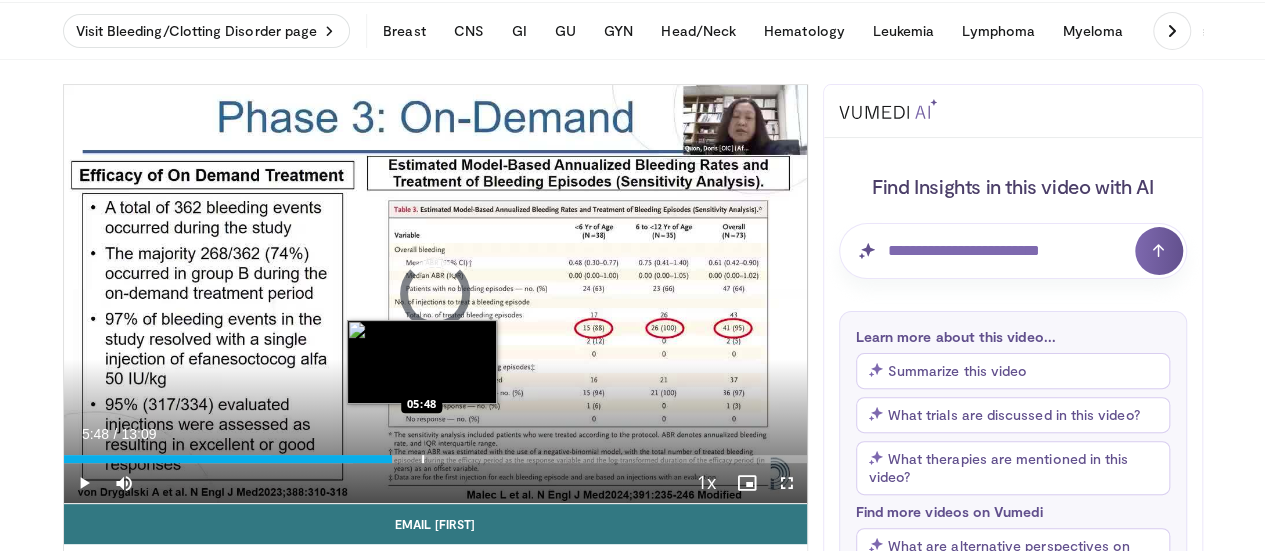 click on "Loaded :  38.96% 04:04 05:48" at bounding box center (435, 453) 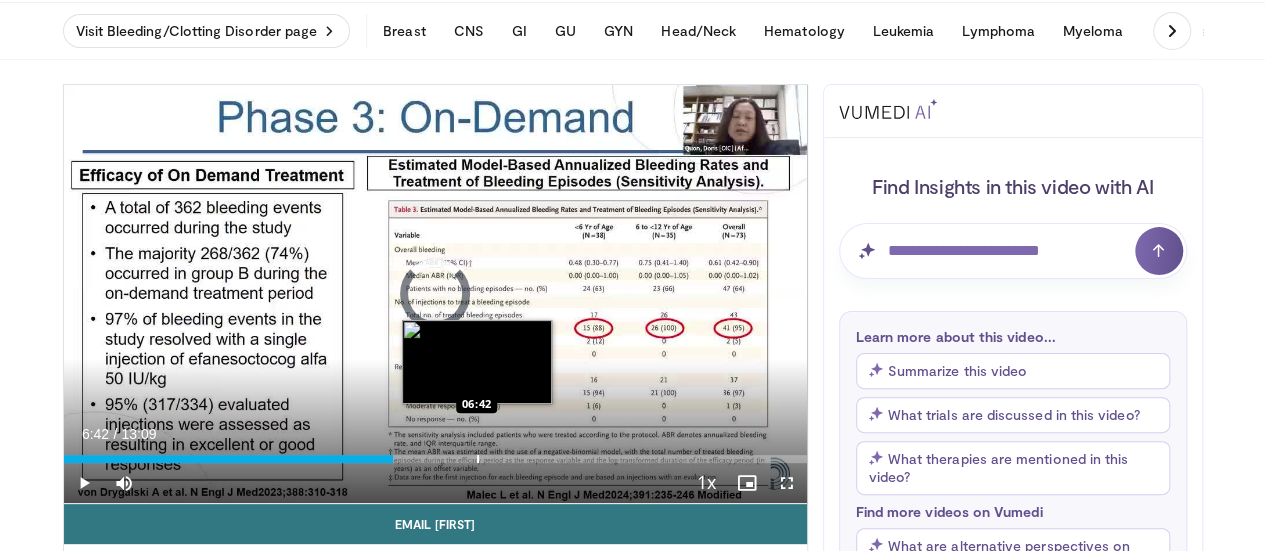 click at bounding box center [478, 459] 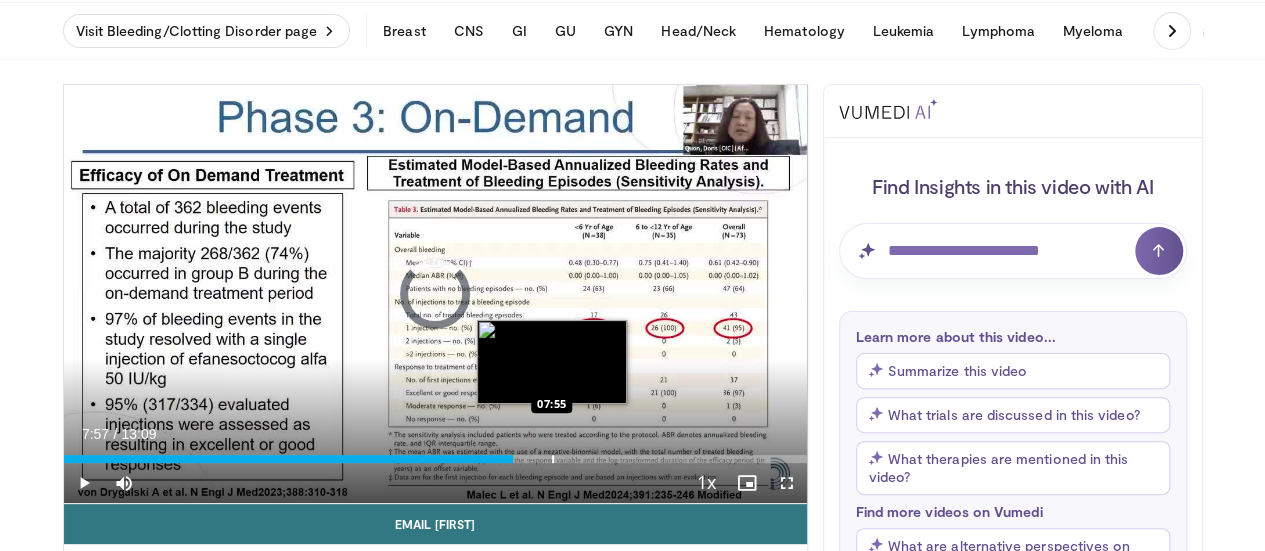 click at bounding box center [553, 459] 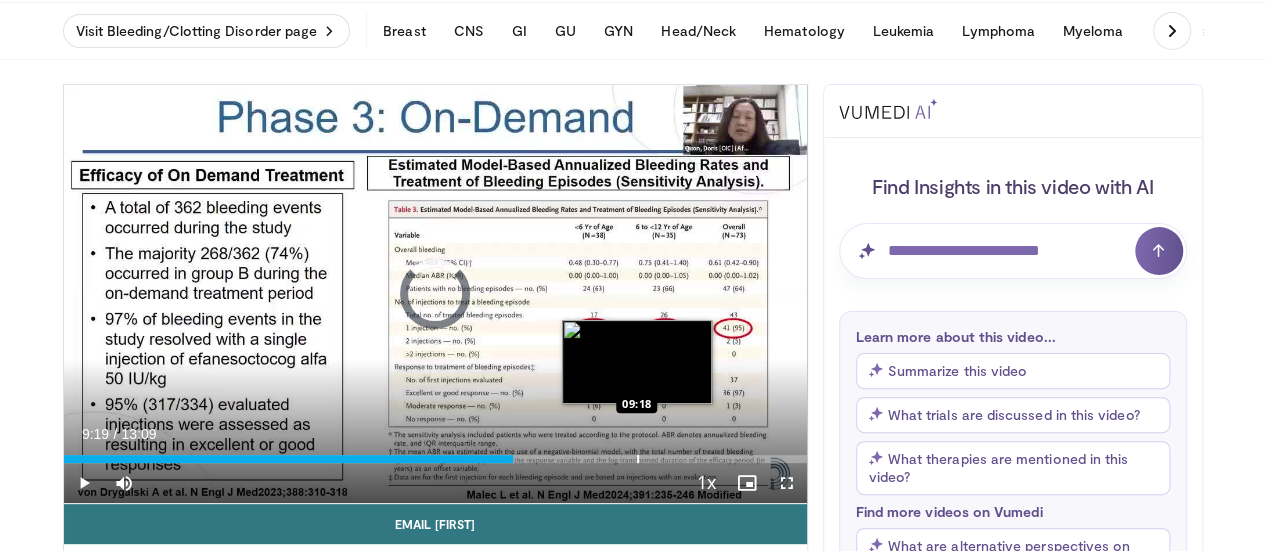click on "Loaded :  60.83% 07:57 09:18" at bounding box center [435, 453] 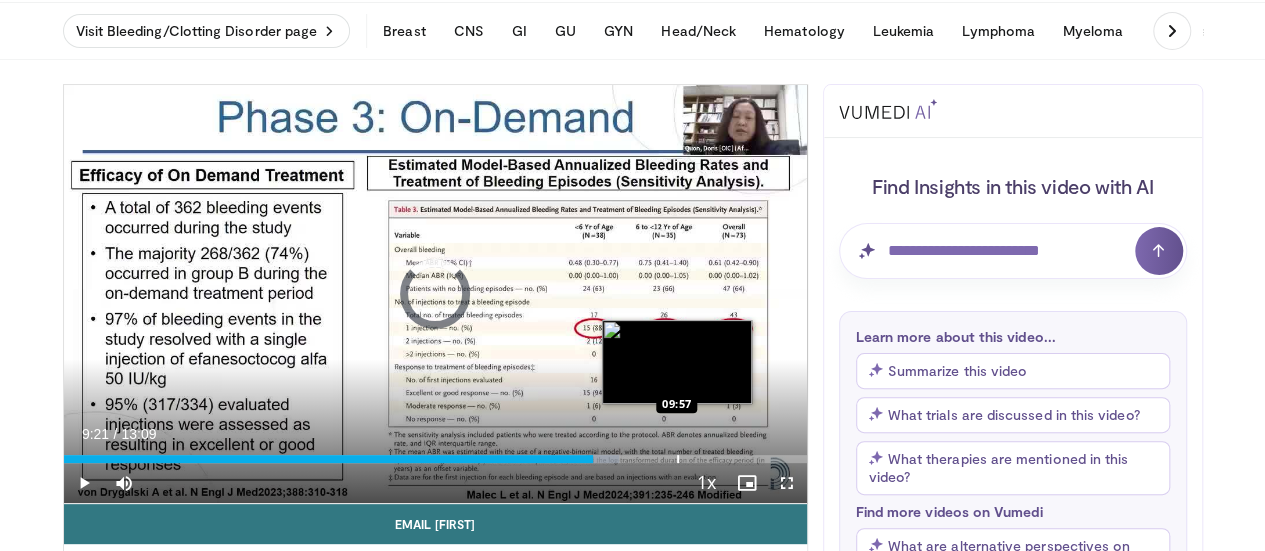 click at bounding box center [678, 459] 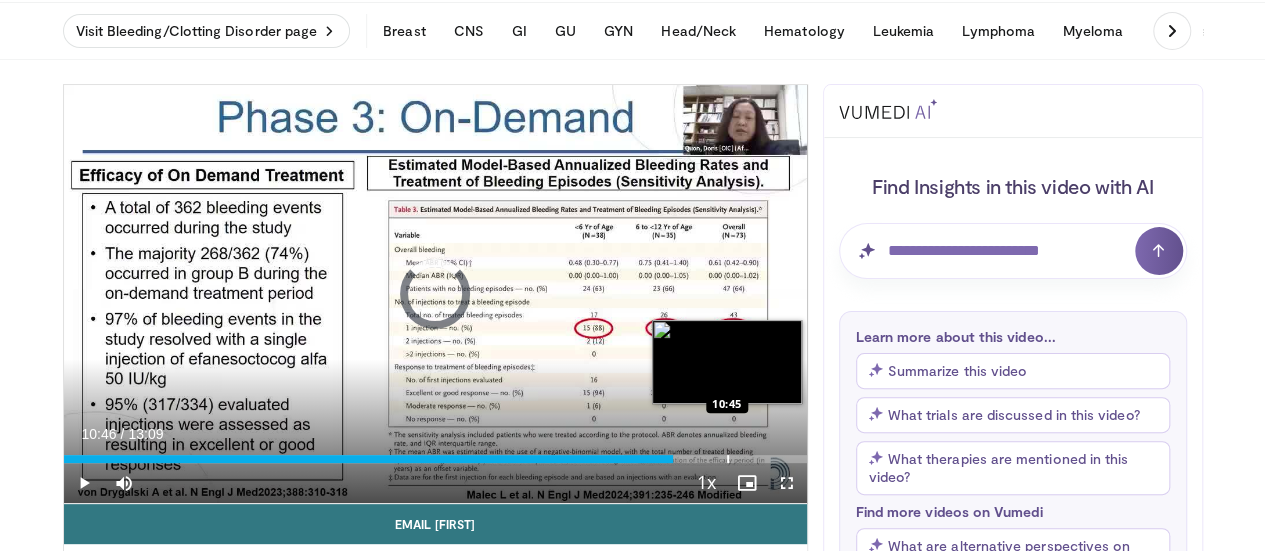 click at bounding box center [728, 459] 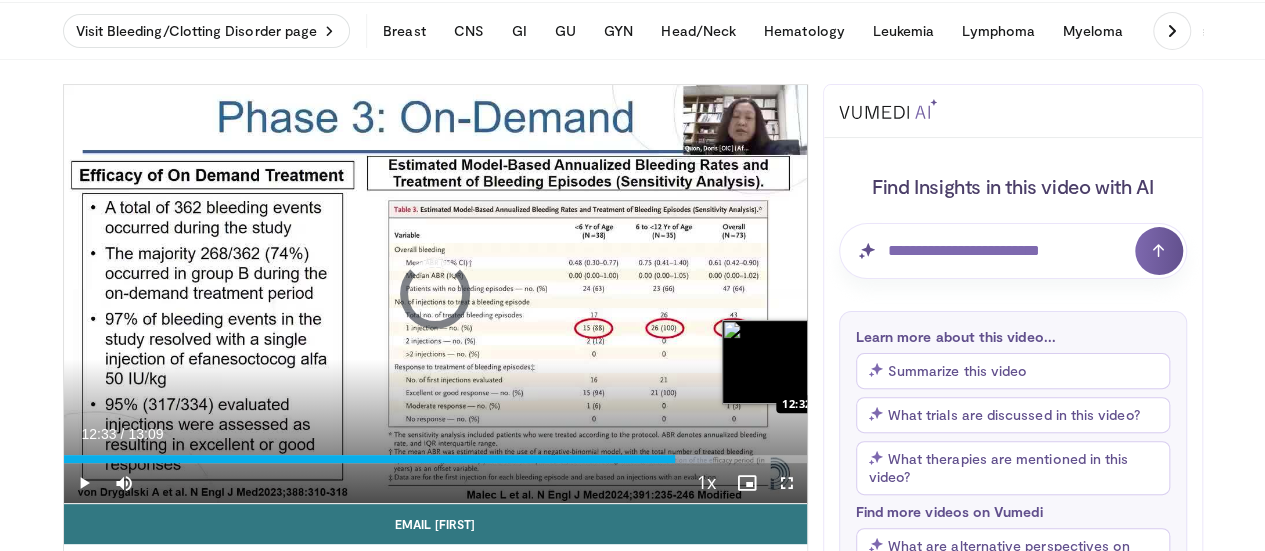 click at bounding box center (837, 459) 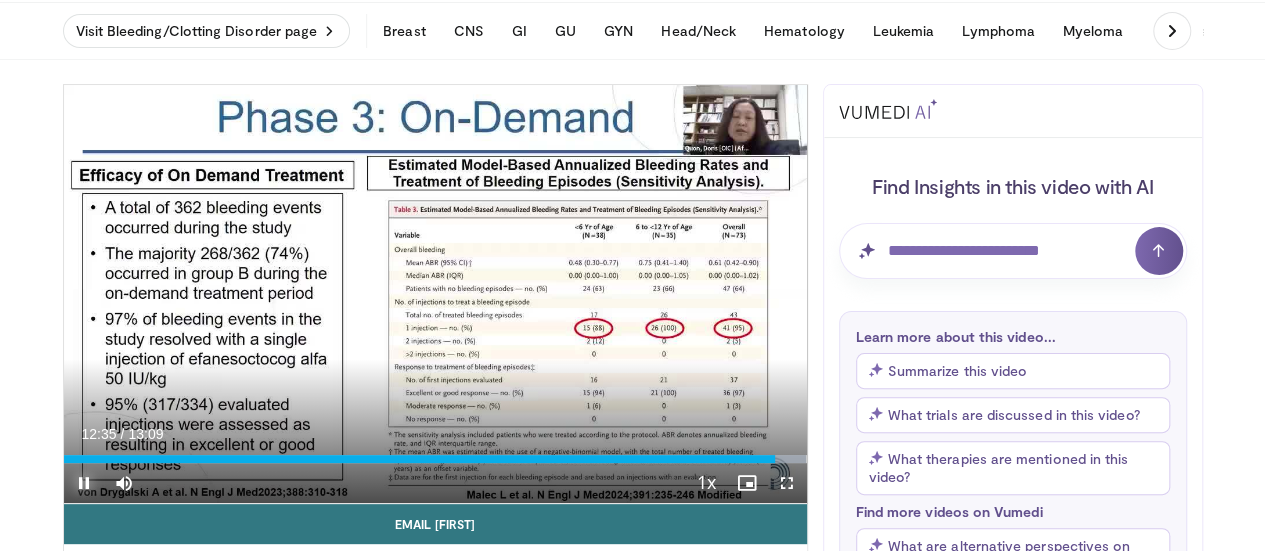 click at bounding box center [84, 483] 